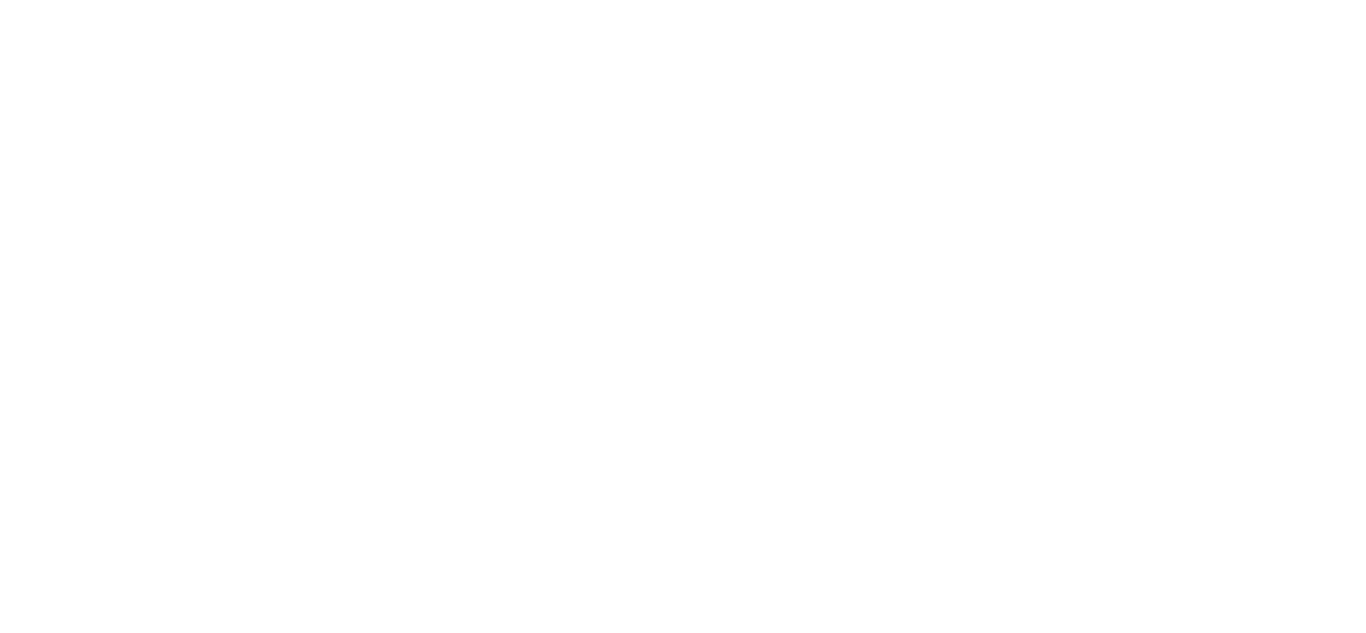 scroll, scrollTop: 0, scrollLeft: 0, axis: both 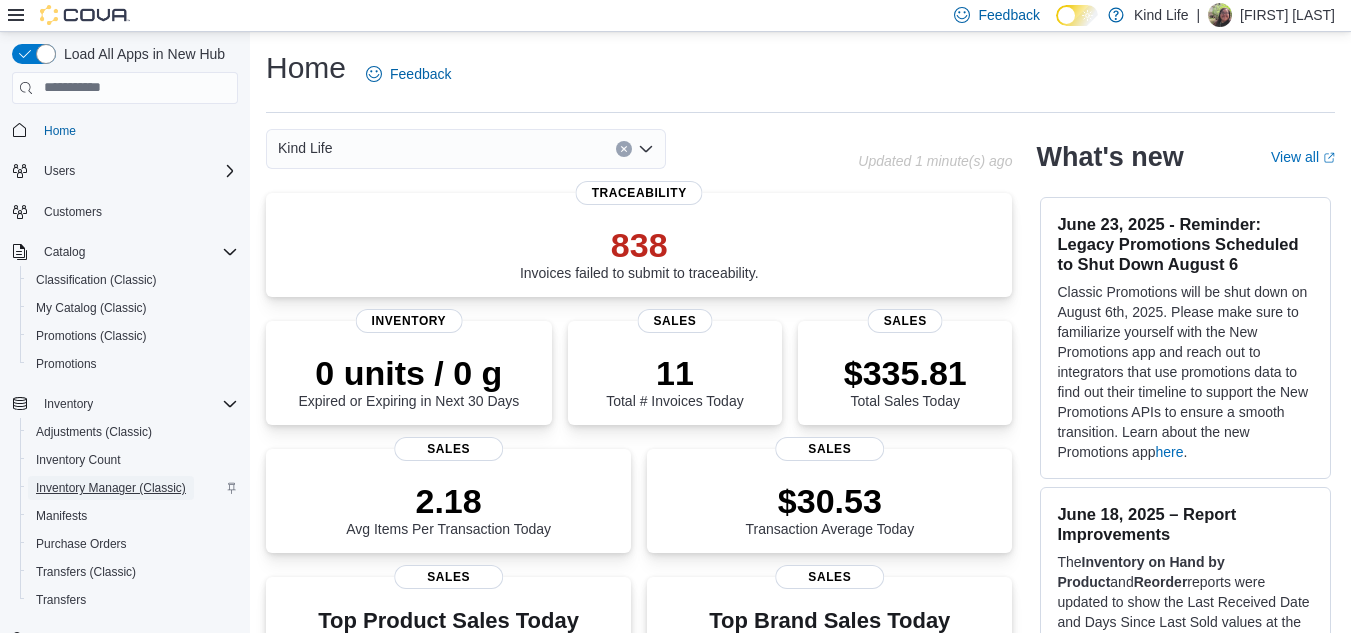 click on "Inventory Manager (Classic)" at bounding box center (111, 488) 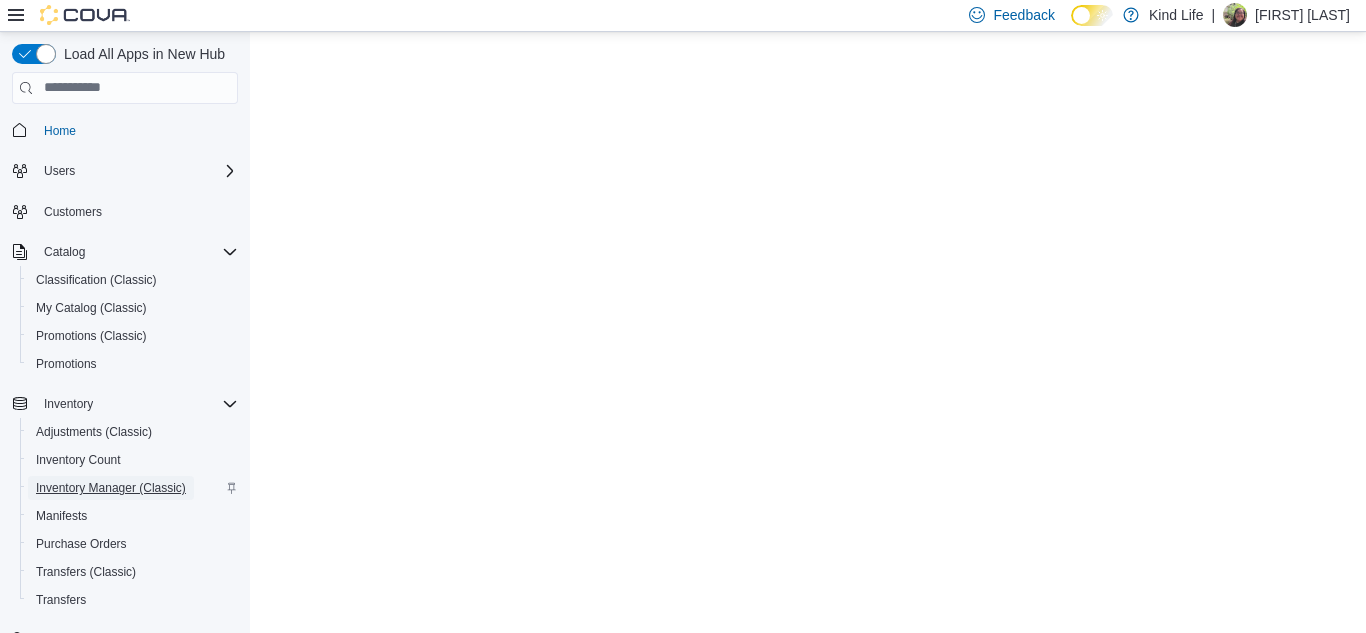 scroll, scrollTop: 0, scrollLeft: 0, axis: both 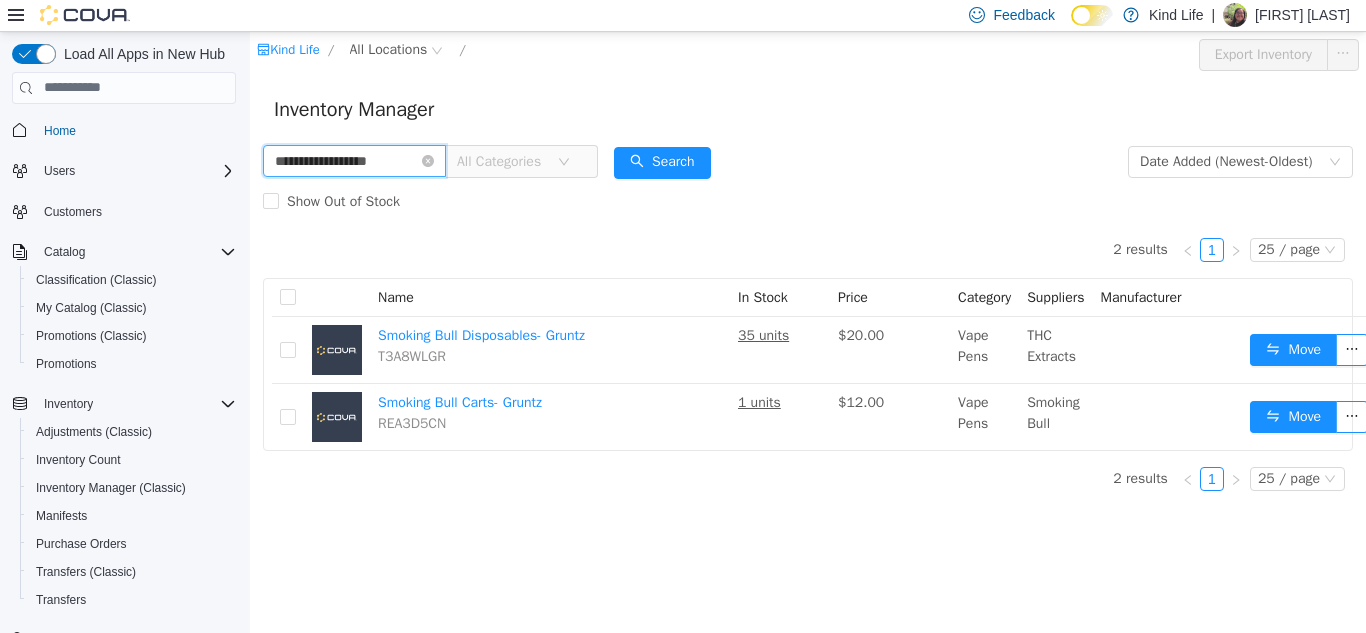 type on "**********" 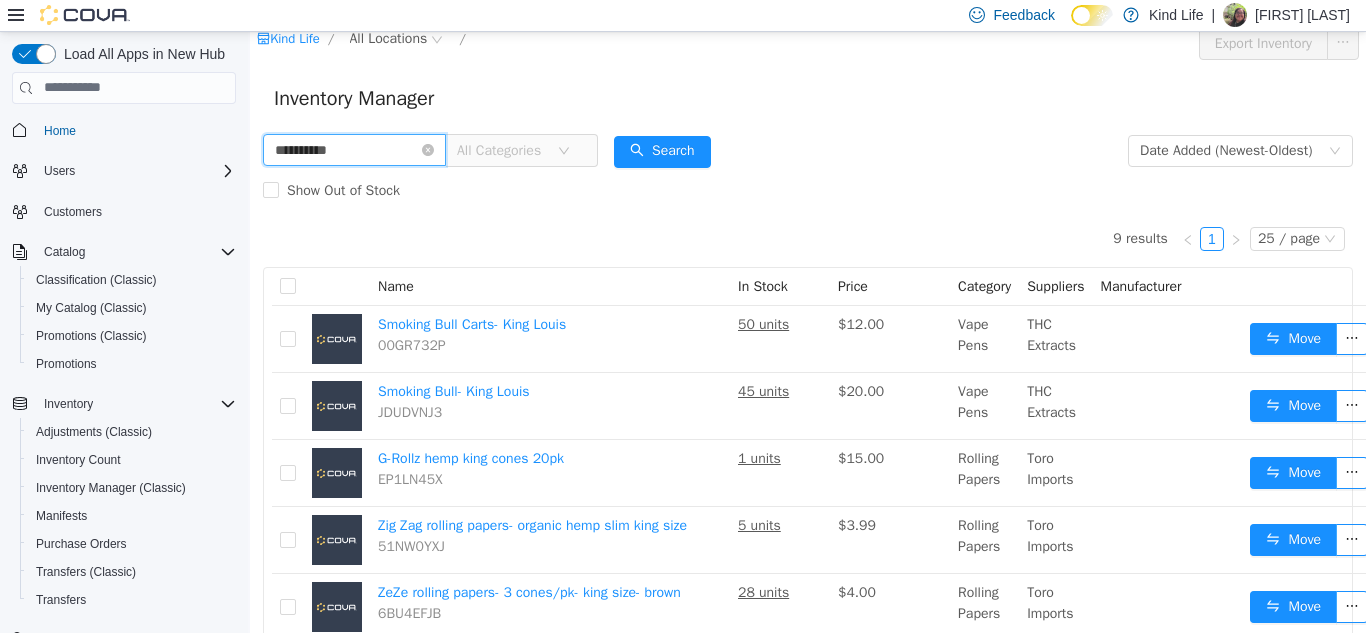 scroll, scrollTop: 10, scrollLeft: 0, axis: vertical 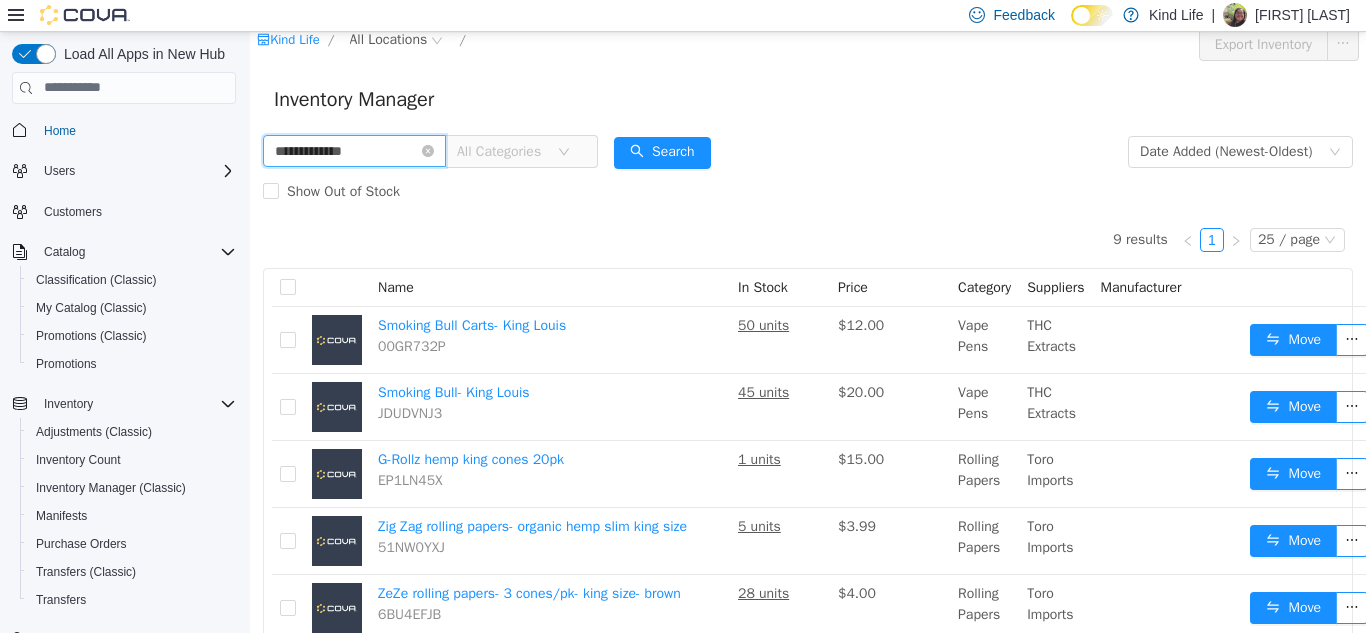 type on "**********" 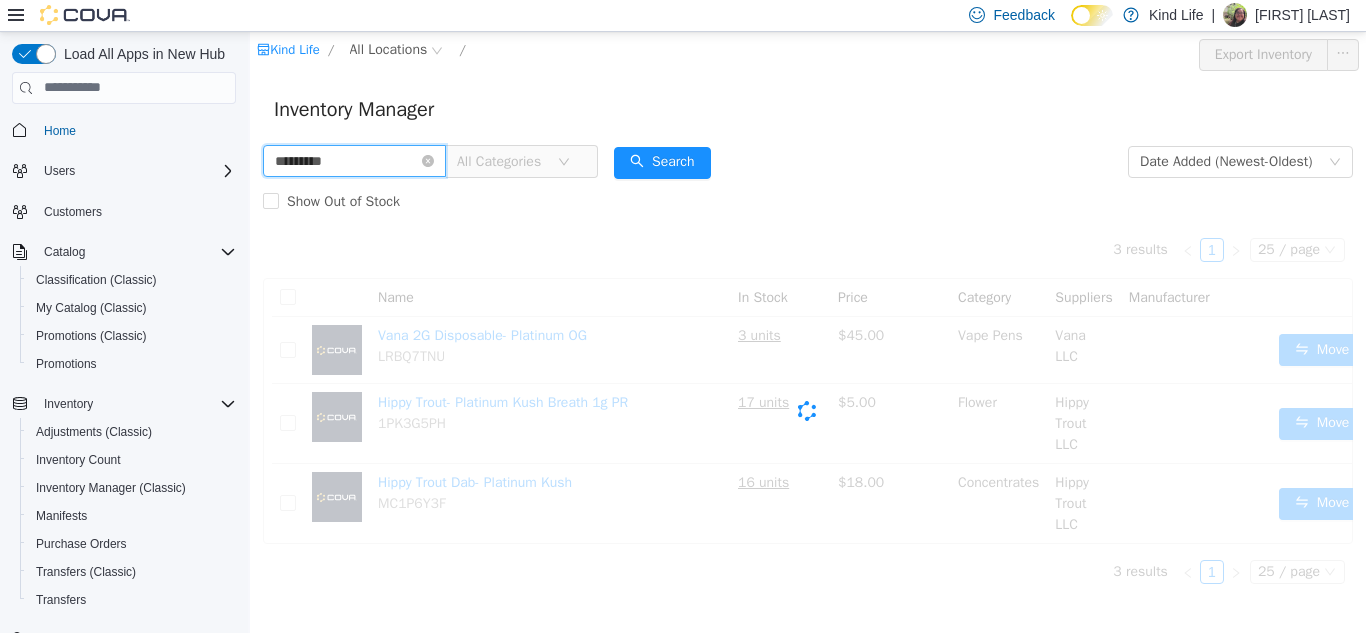 scroll, scrollTop: 0, scrollLeft: 0, axis: both 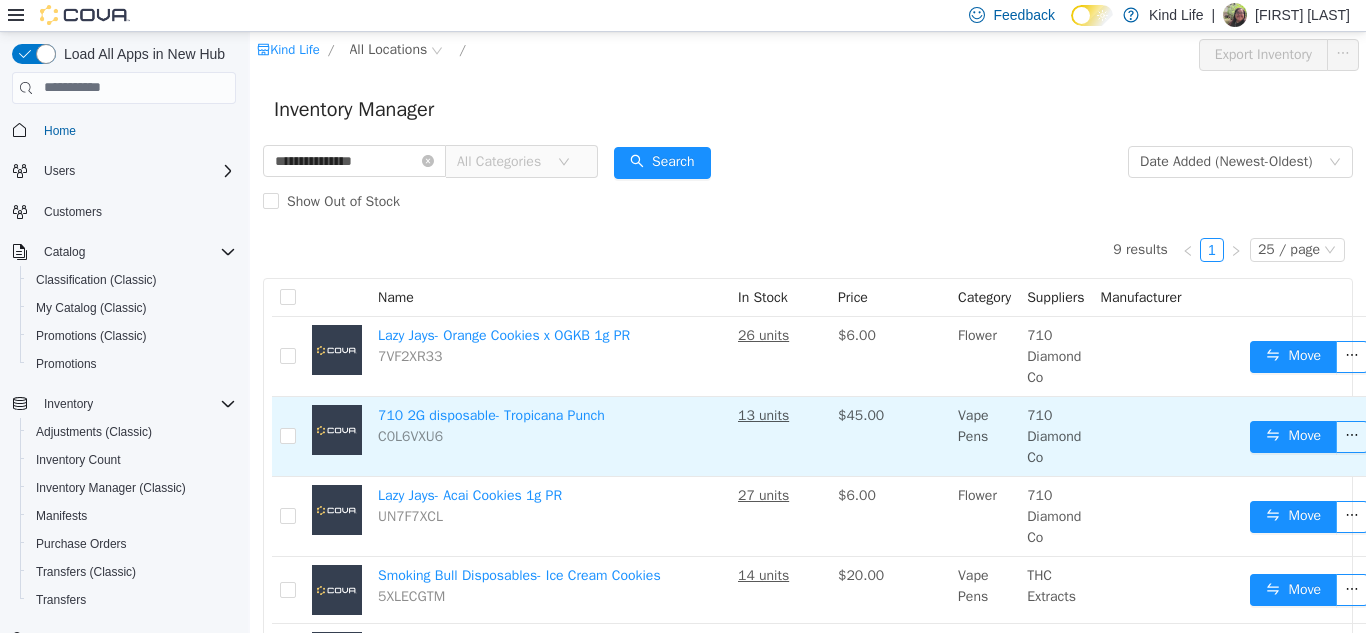 click on "13 units" at bounding box center (763, 414) 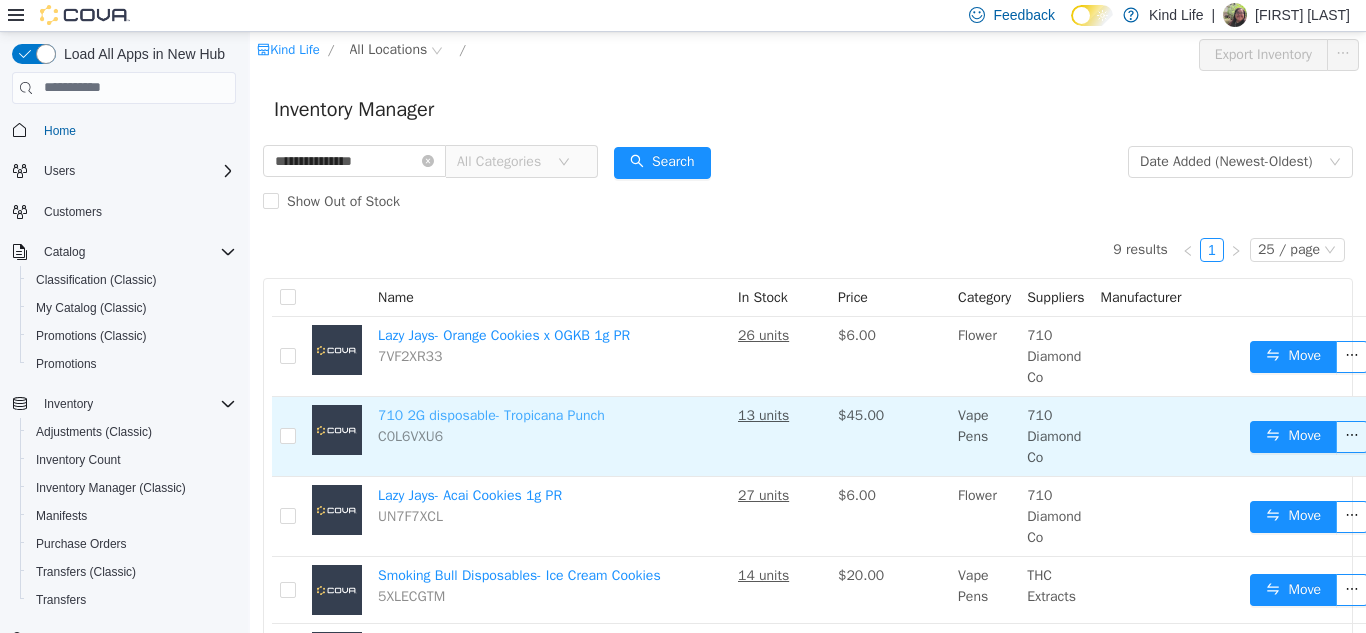 click on "710 2G disposable- Tropicana Punch" at bounding box center [491, 414] 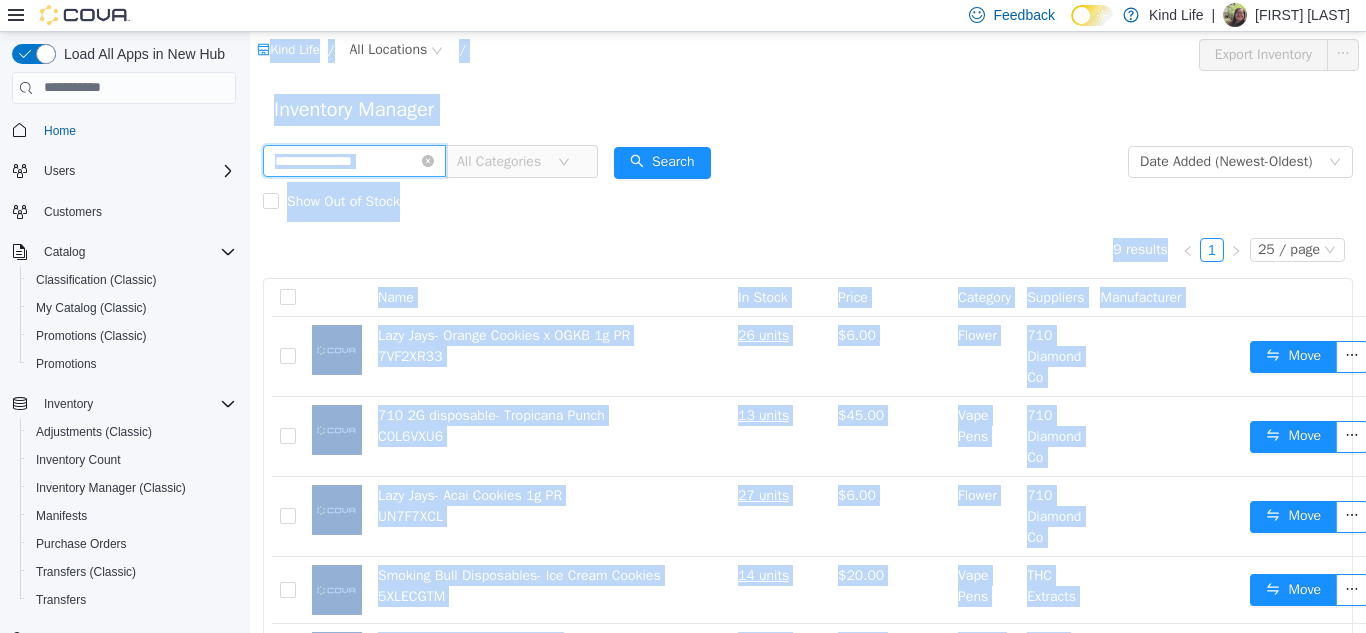 click on "**********" at bounding box center [354, 160] 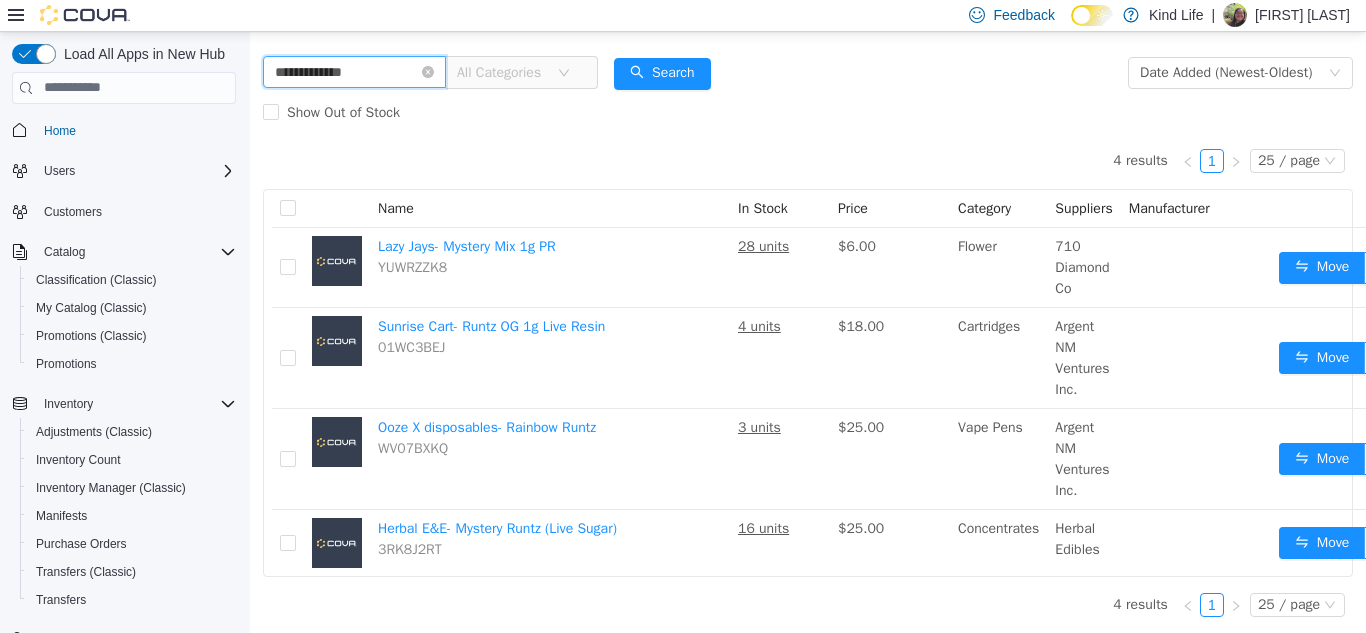scroll, scrollTop: 105, scrollLeft: 0, axis: vertical 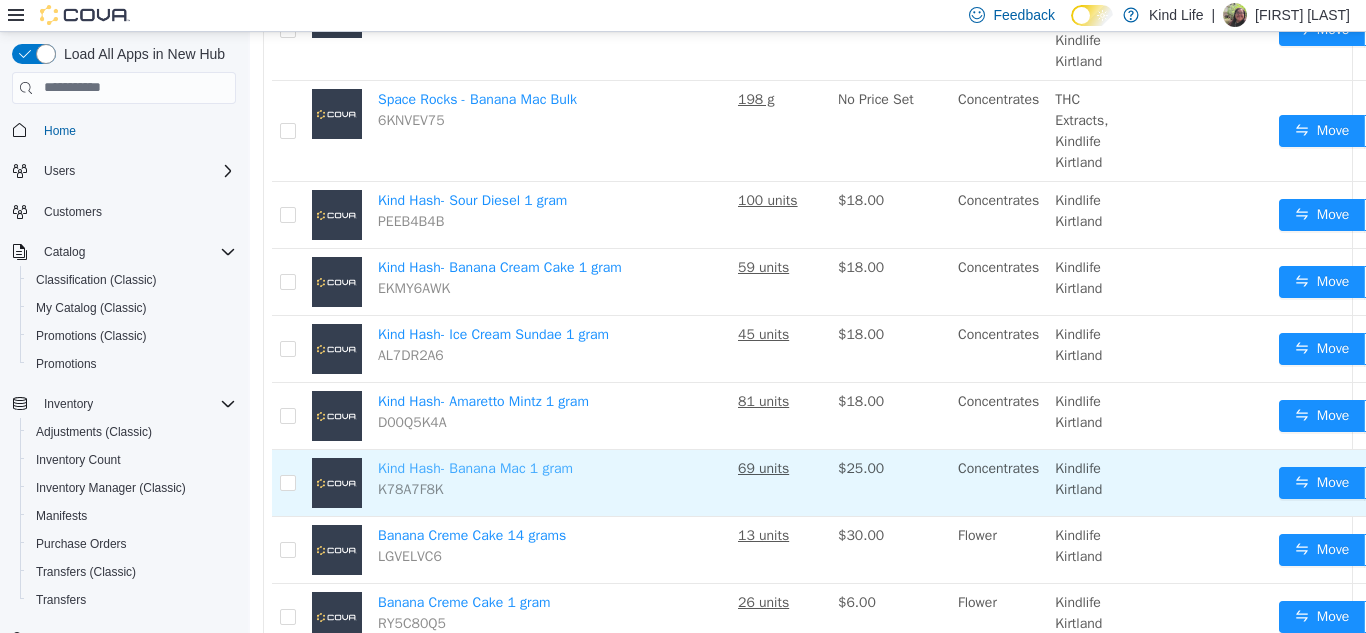 click on "Kind Hash- Banana Mac 1 gram" at bounding box center [475, 467] 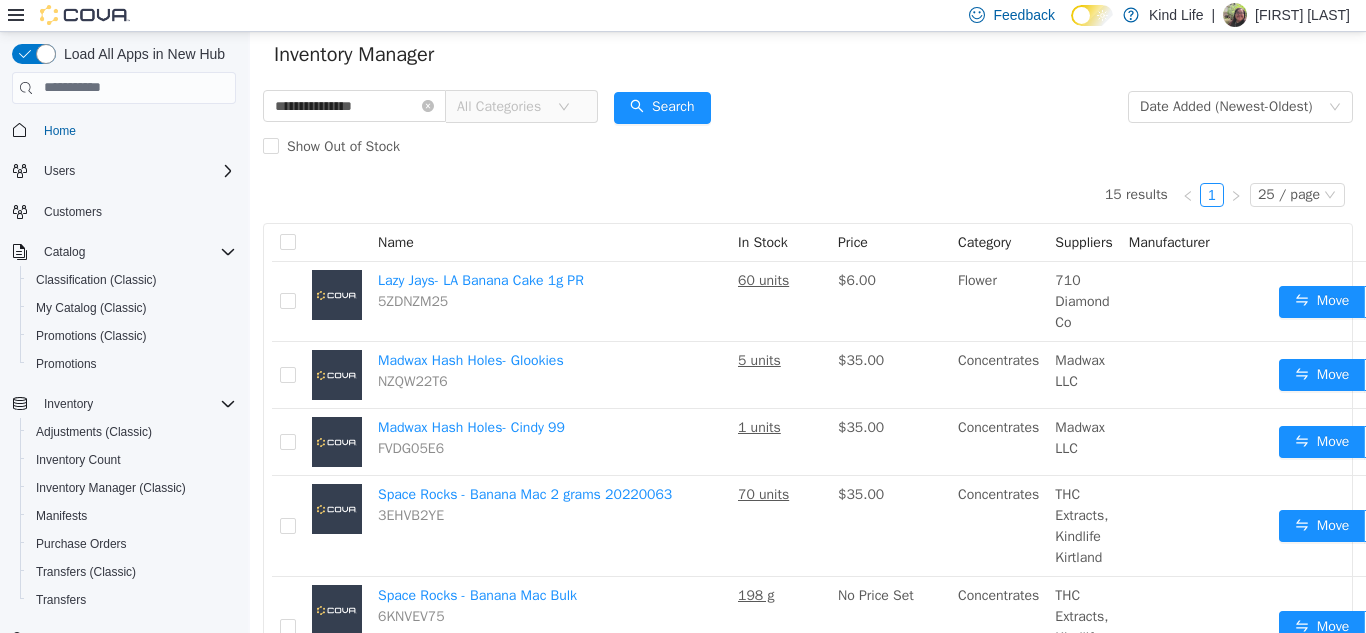 scroll, scrollTop: 53, scrollLeft: 0, axis: vertical 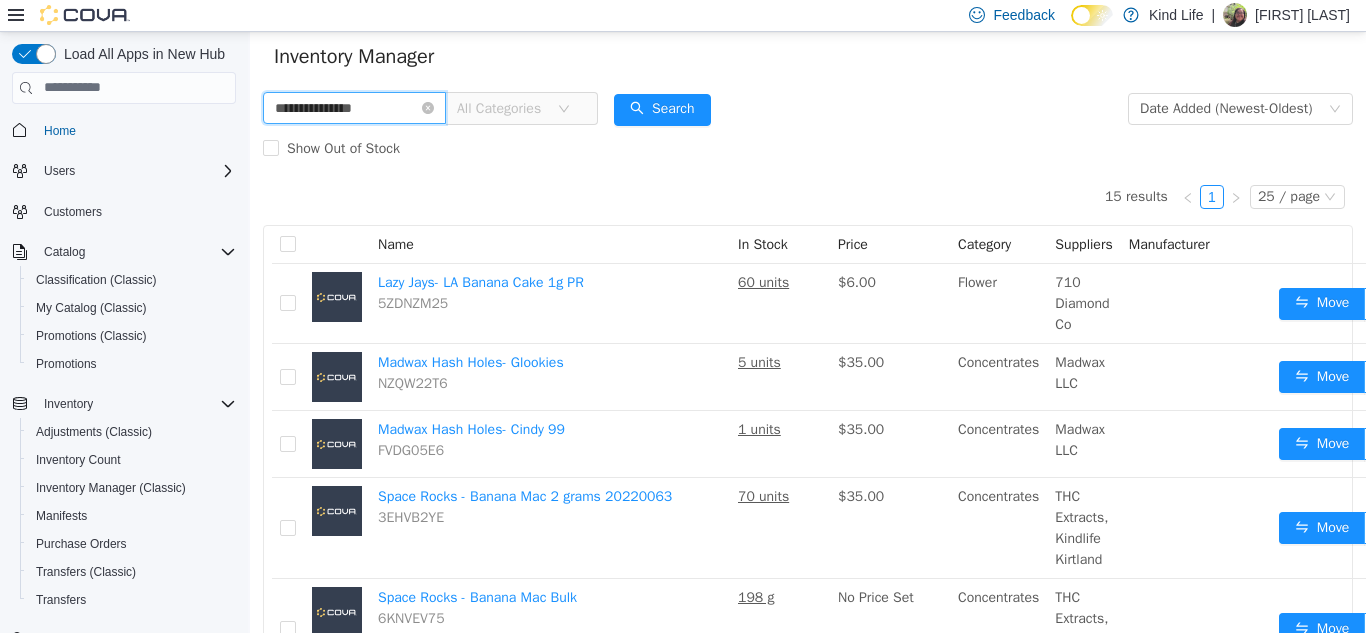 click on "**********" at bounding box center (354, 107) 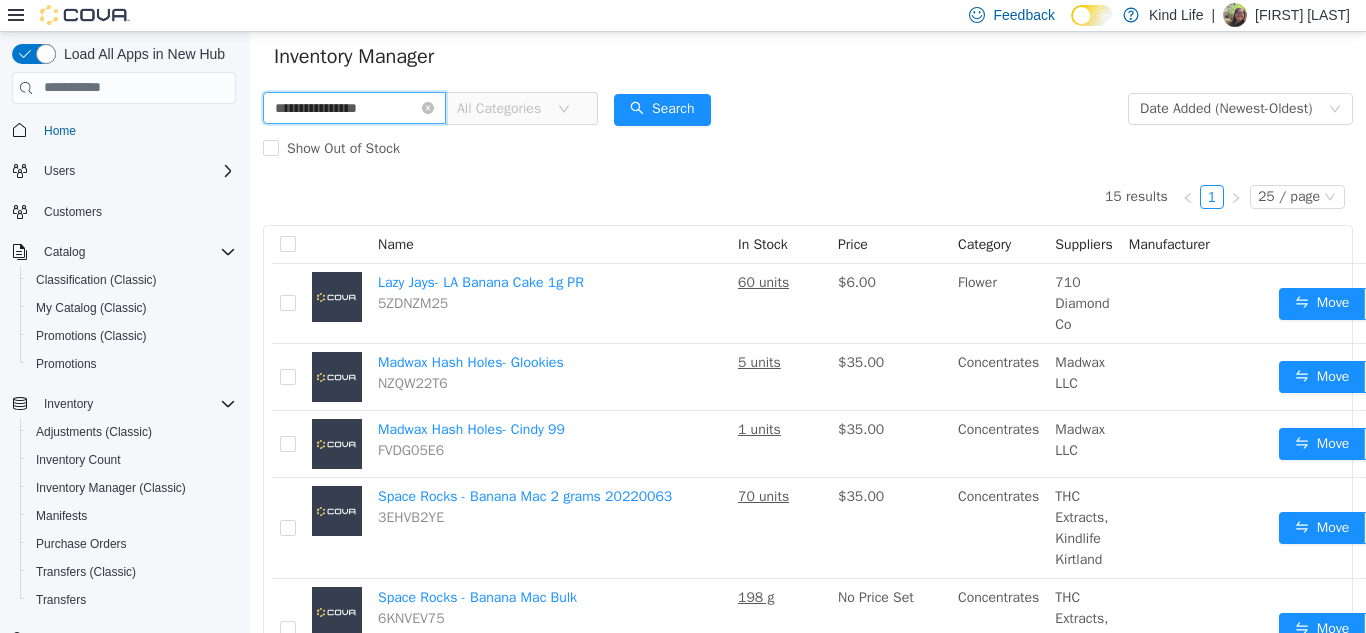 type on "**********" 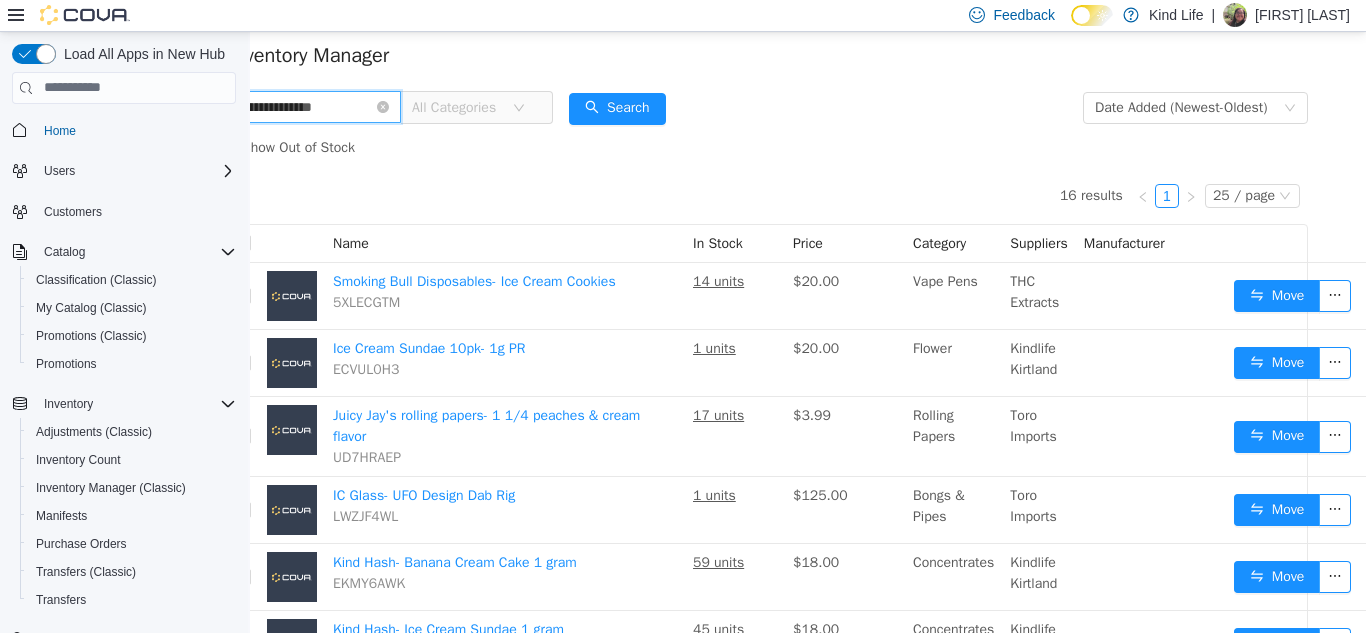 scroll, scrollTop: 0, scrollLeft: 63, axis: horizontal 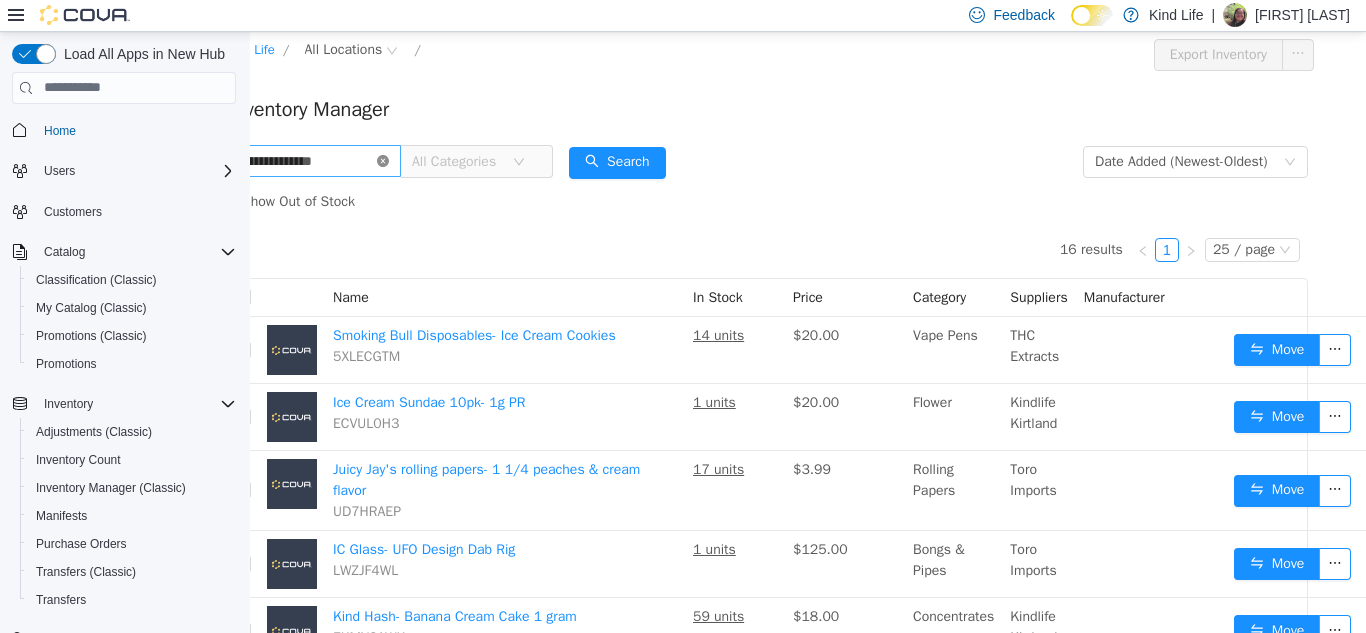 click 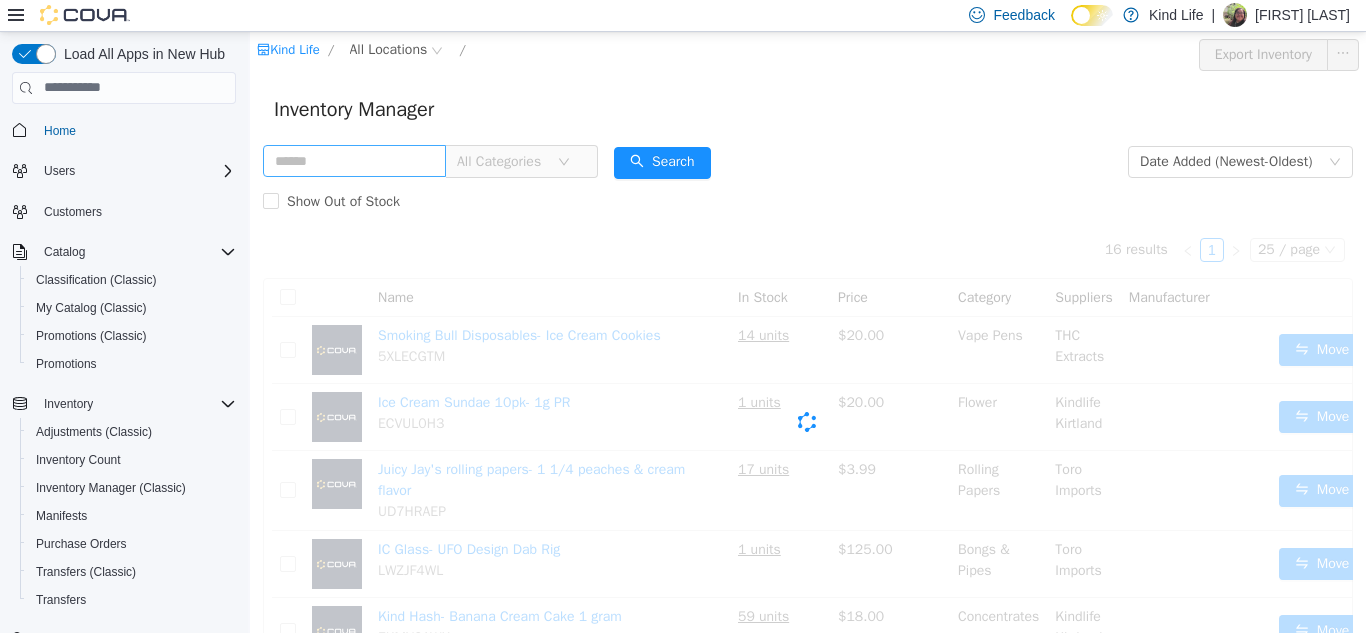 scroll, scrollTop: 0, scrollLeft: 0, axis: both 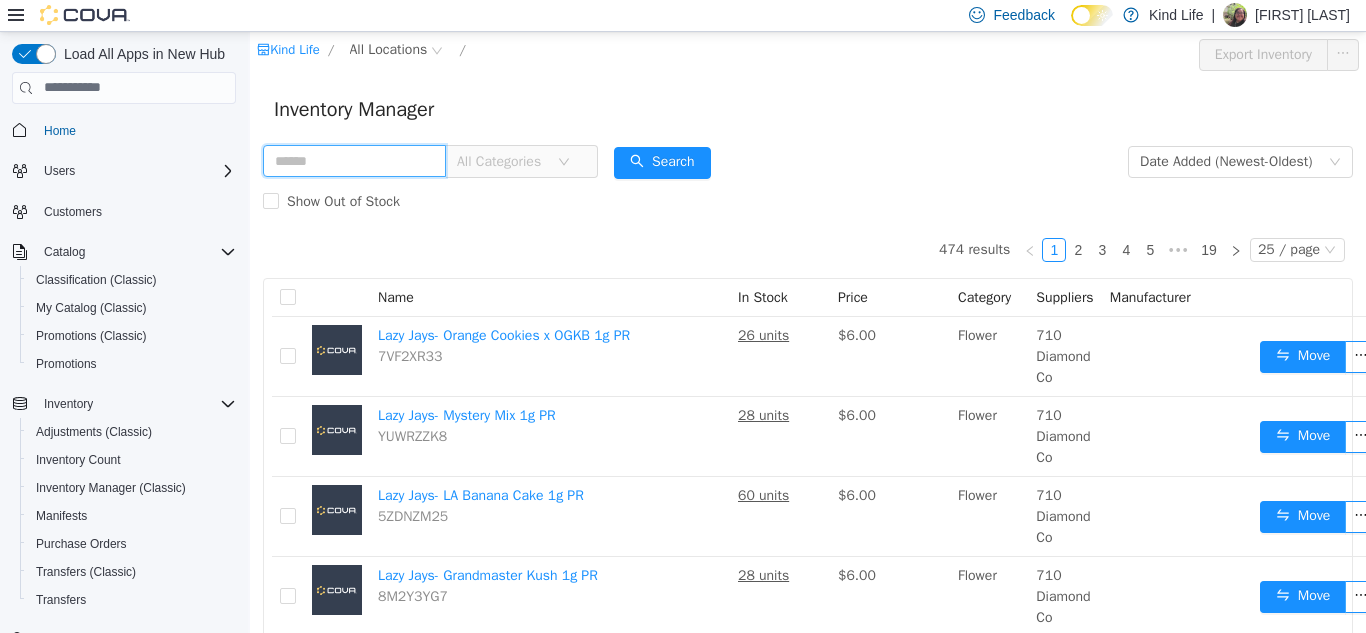 click at bounding box center (354, 160) 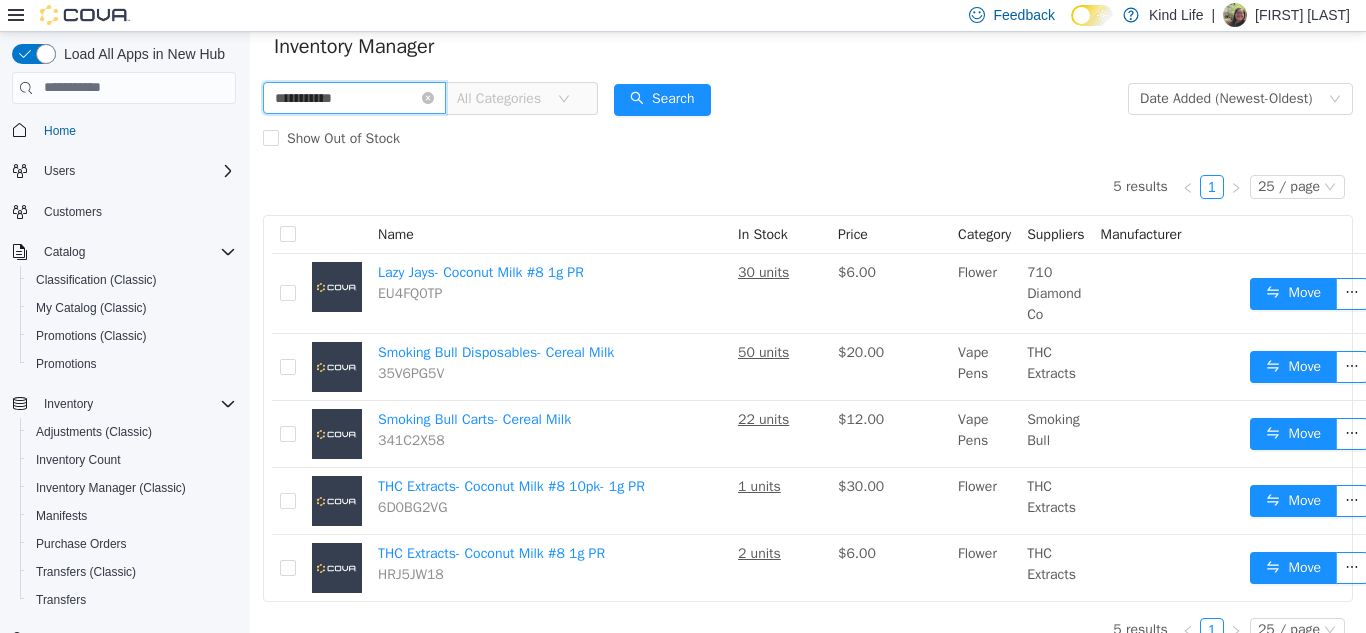 scroll, scrollTop: 64, scrollLeft: 0, axis: vertical 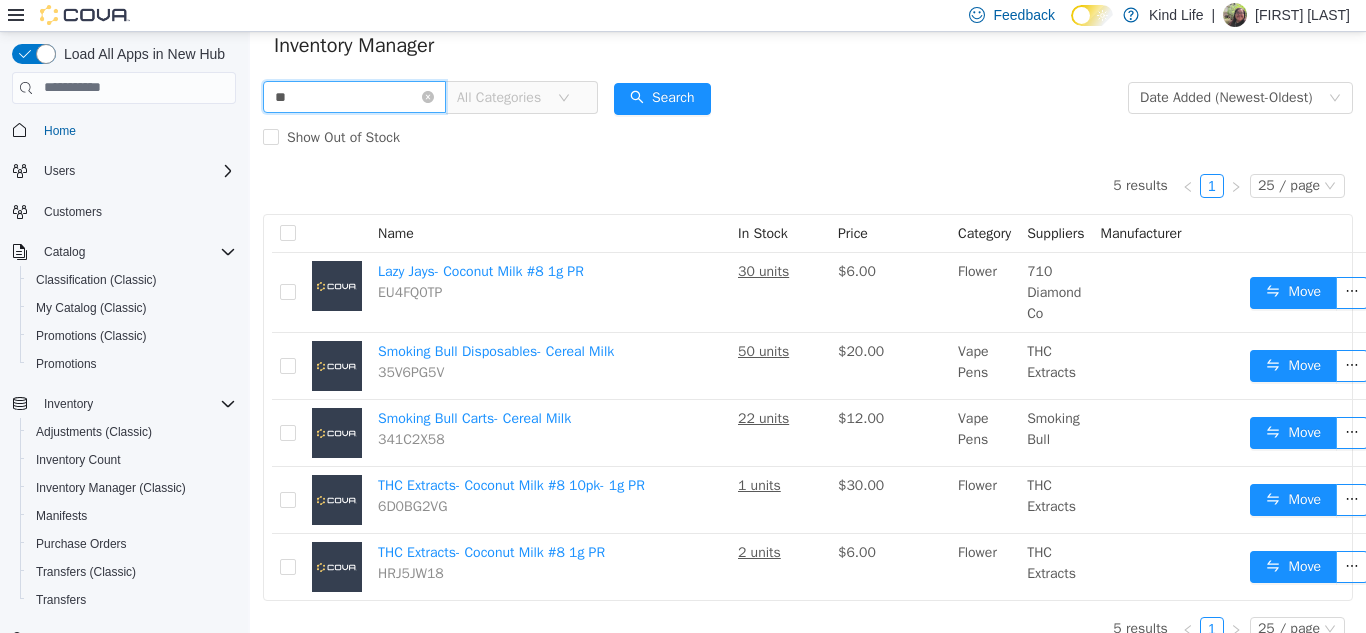 type on "*" 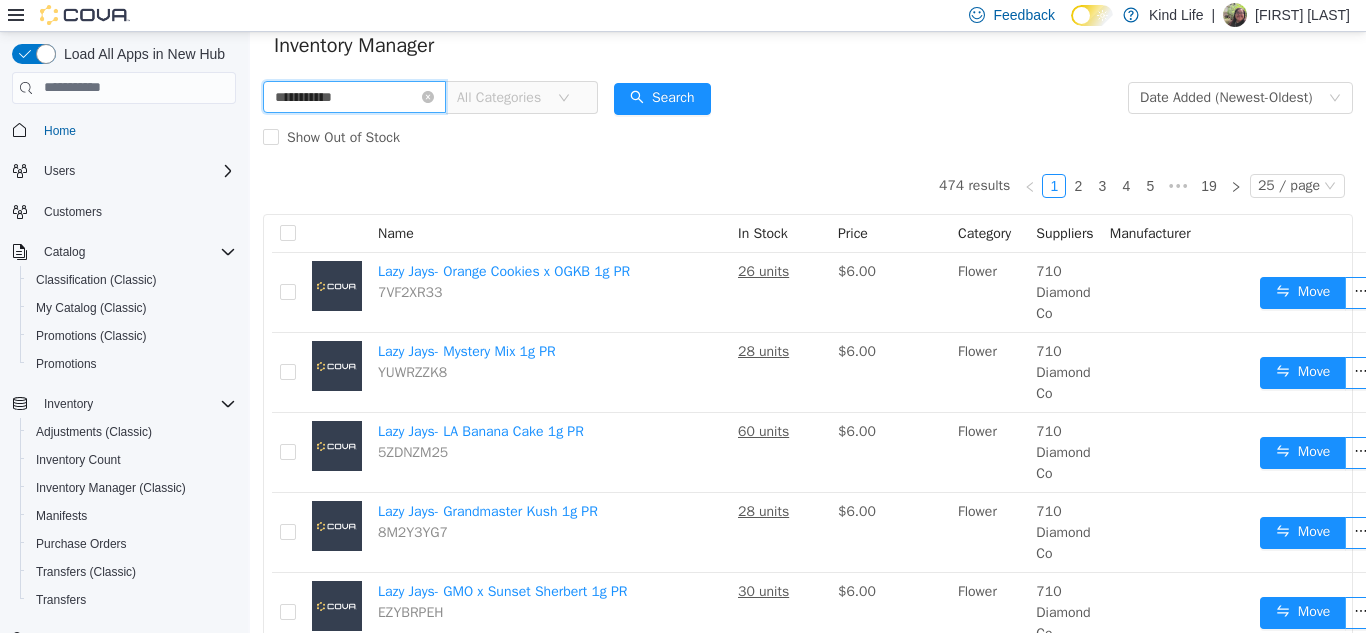type on "**********" 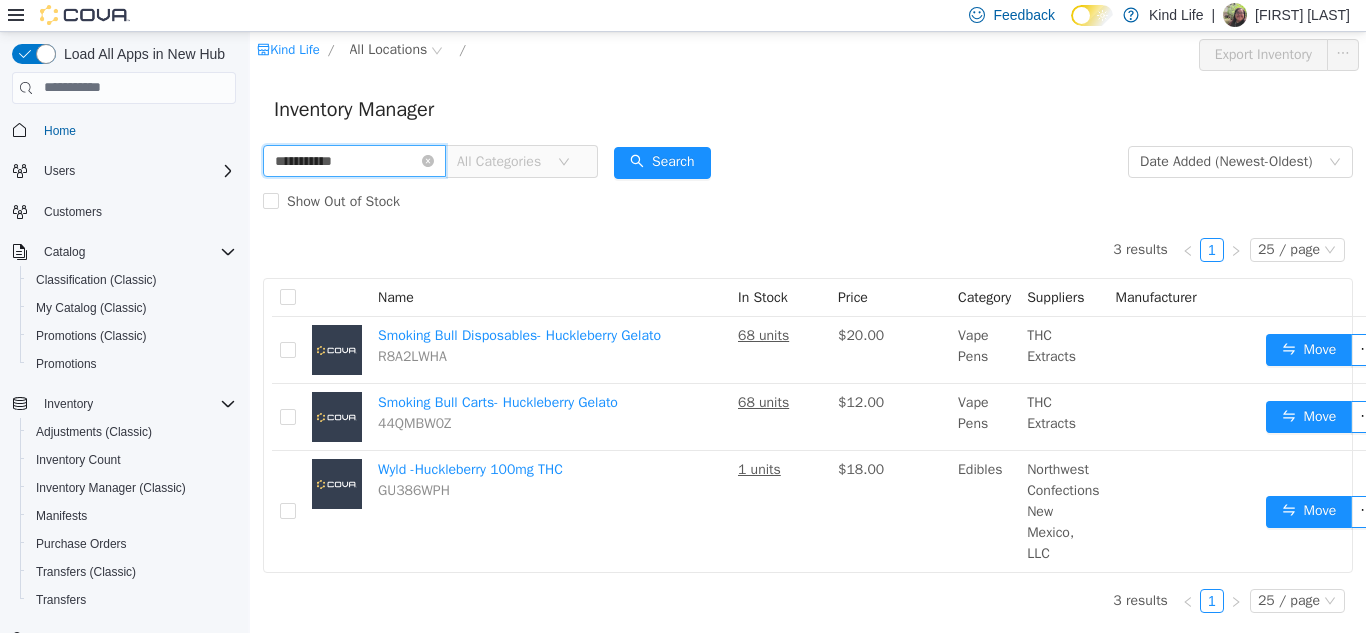 scroll, scrollTop: 15, scrollLeft: 0, axis: vertical 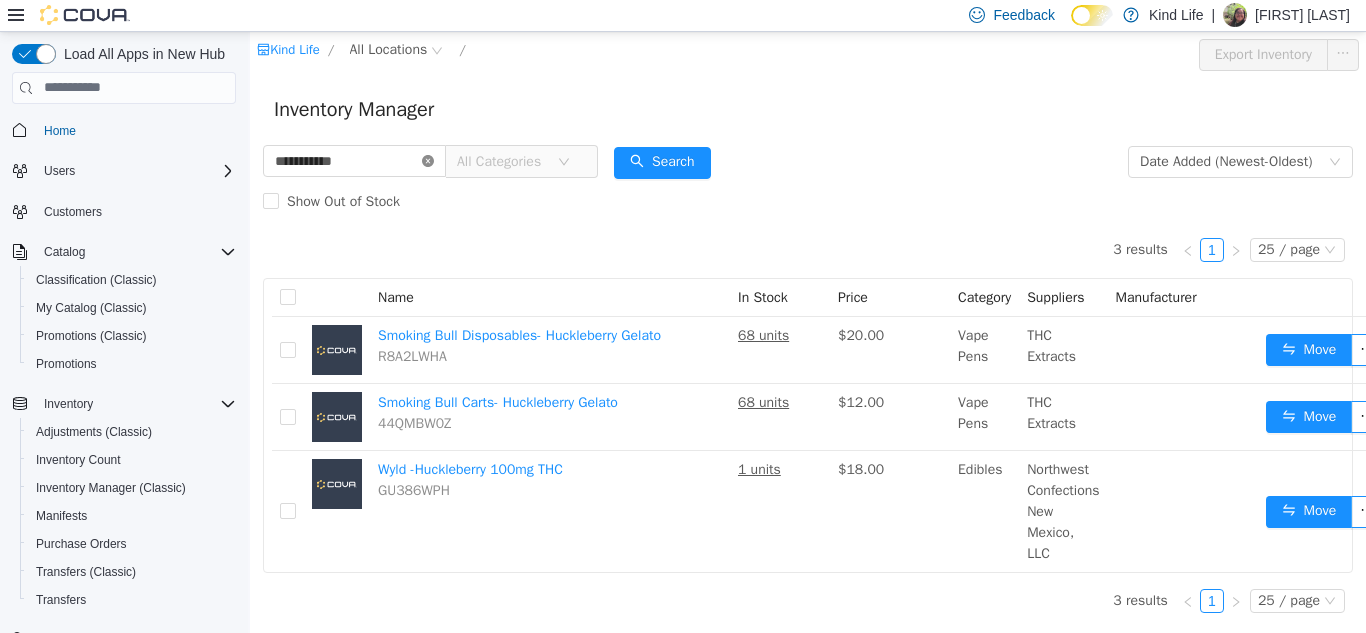 click 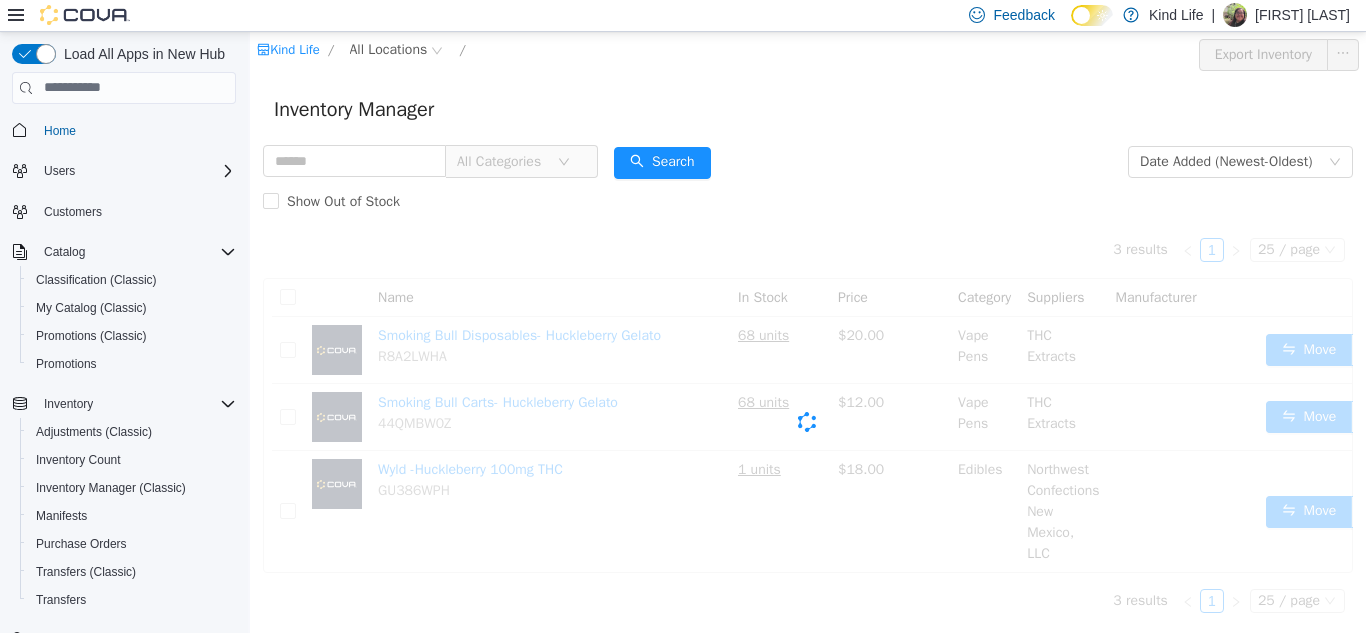 scroll, scrollTop: 0, scrollLeft: 0, axis: both 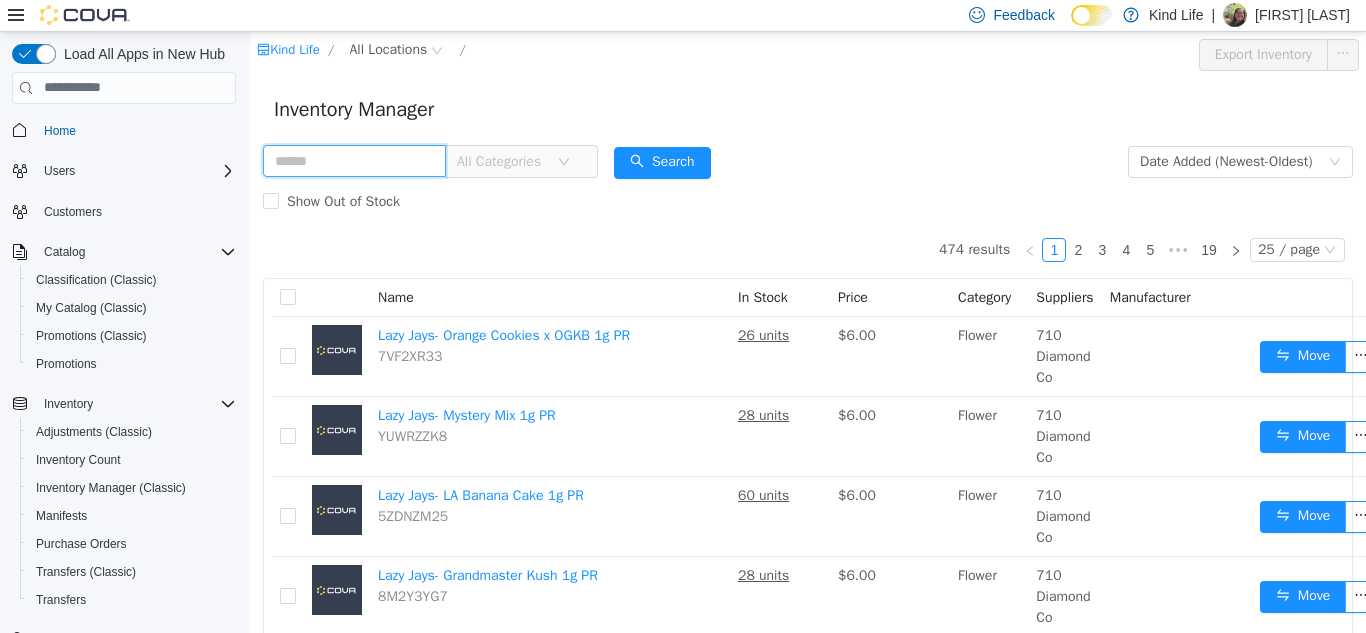click at bounding box center (354, 160) 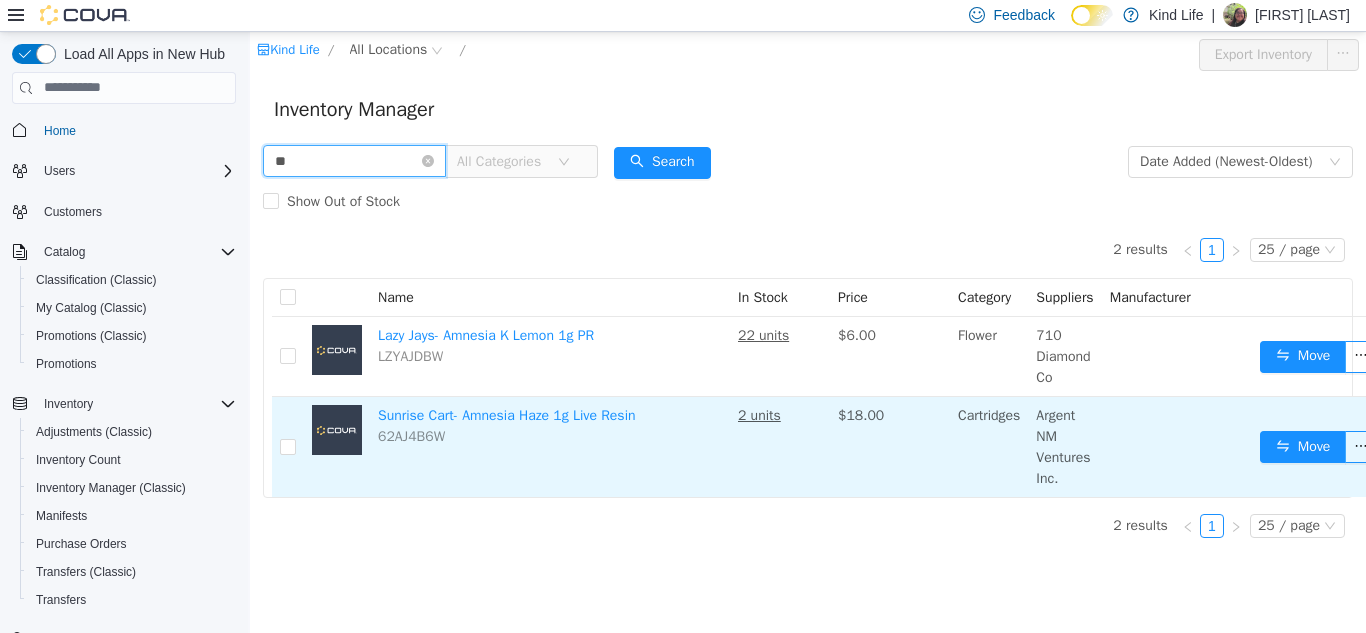 type on "*" 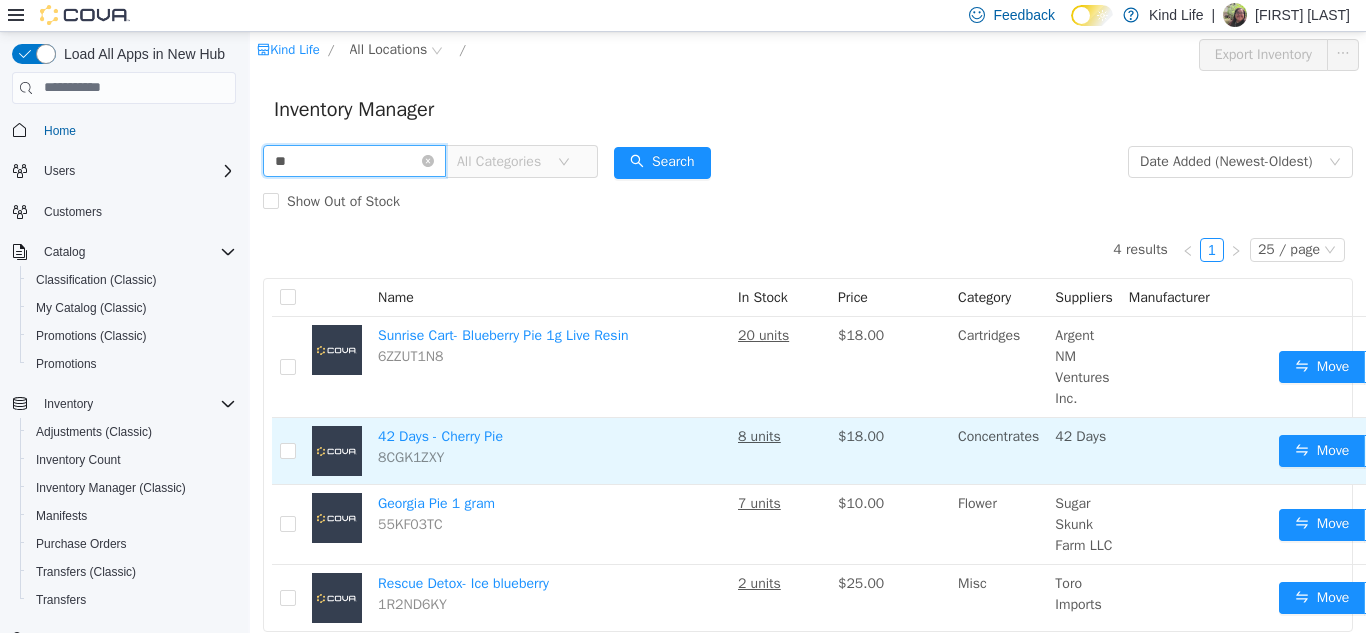 type on "*" 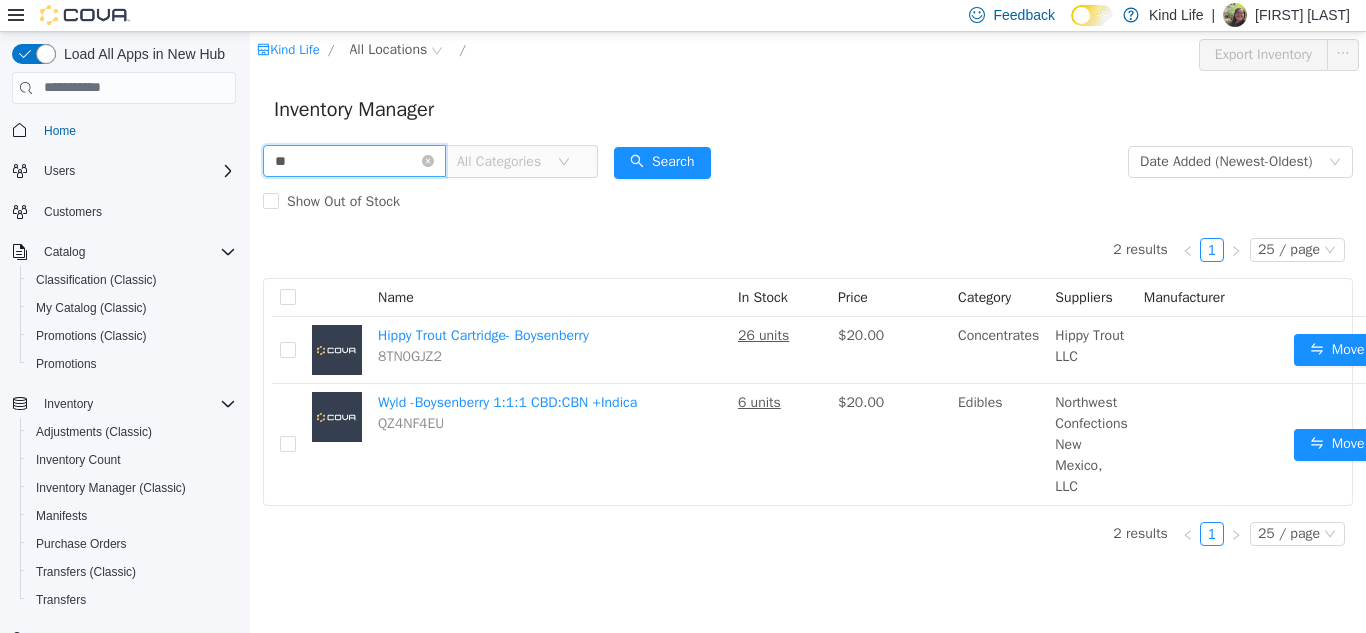 type on "*" 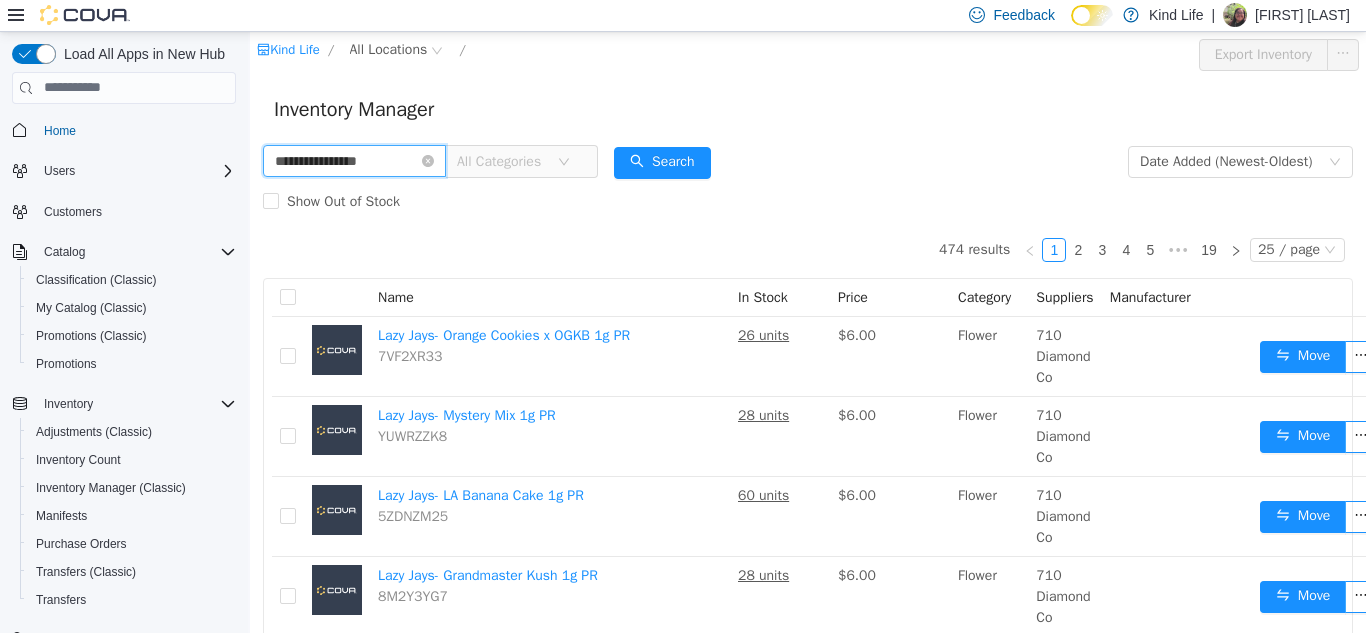 type on "**********" 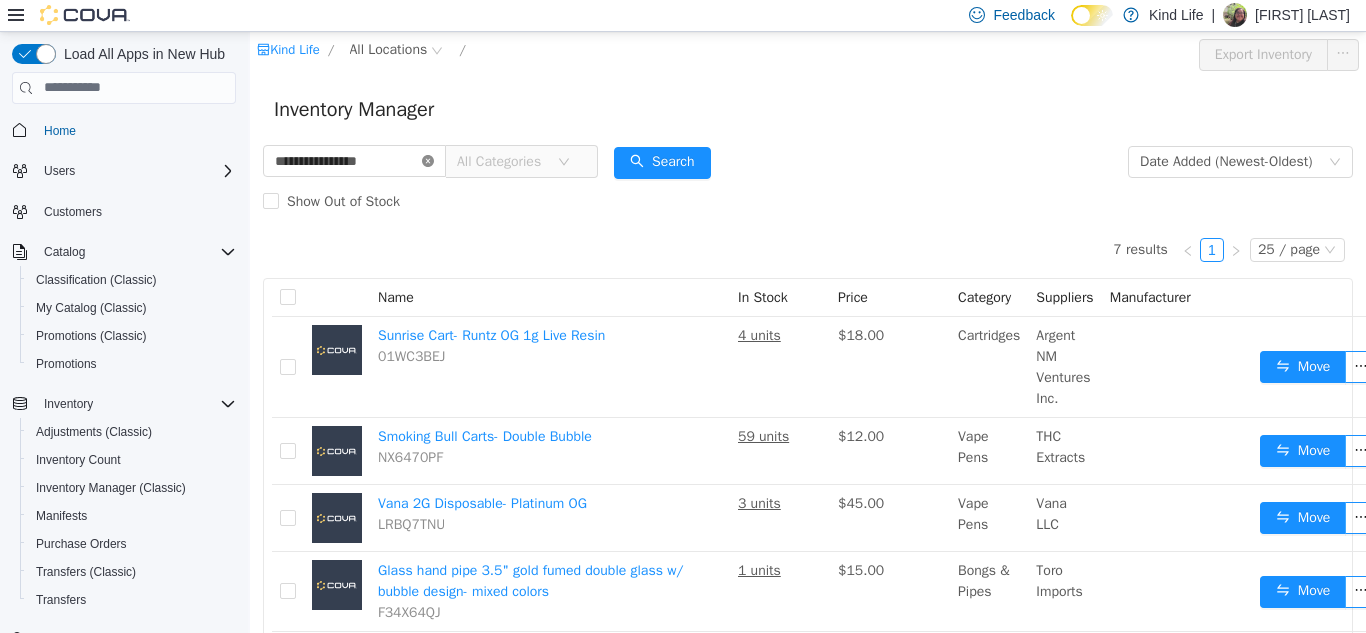 click 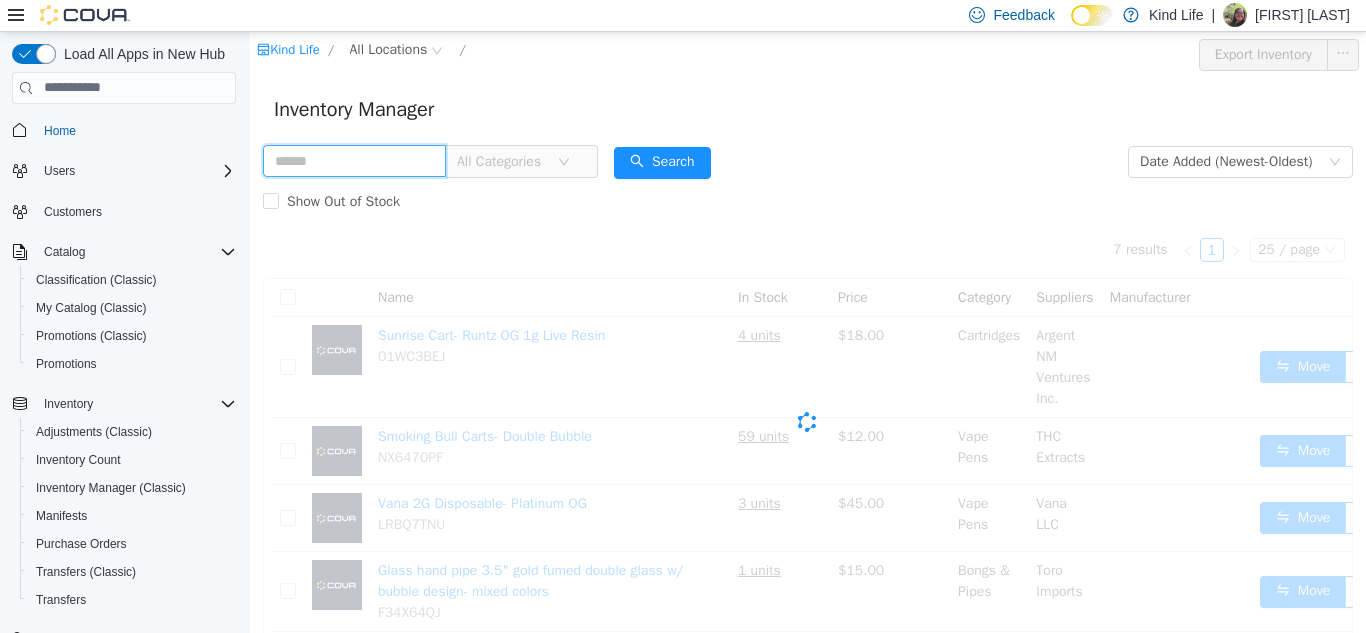 click at bounding box center [354, 160] 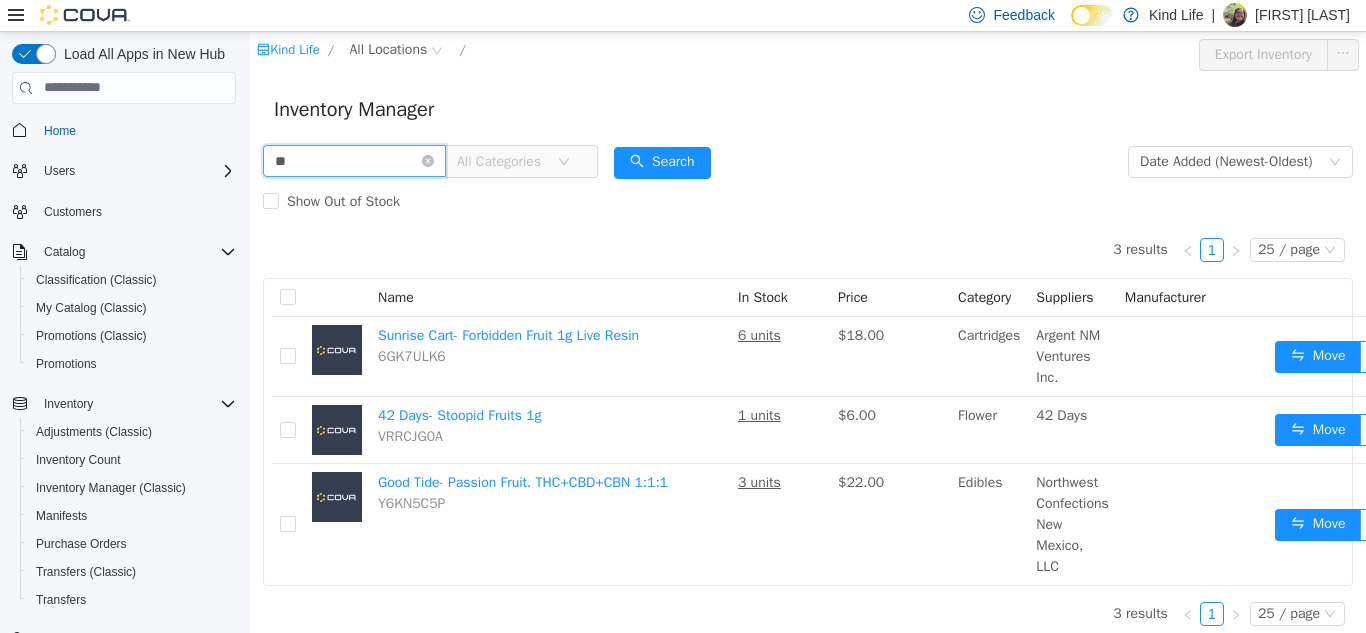 type on "*" 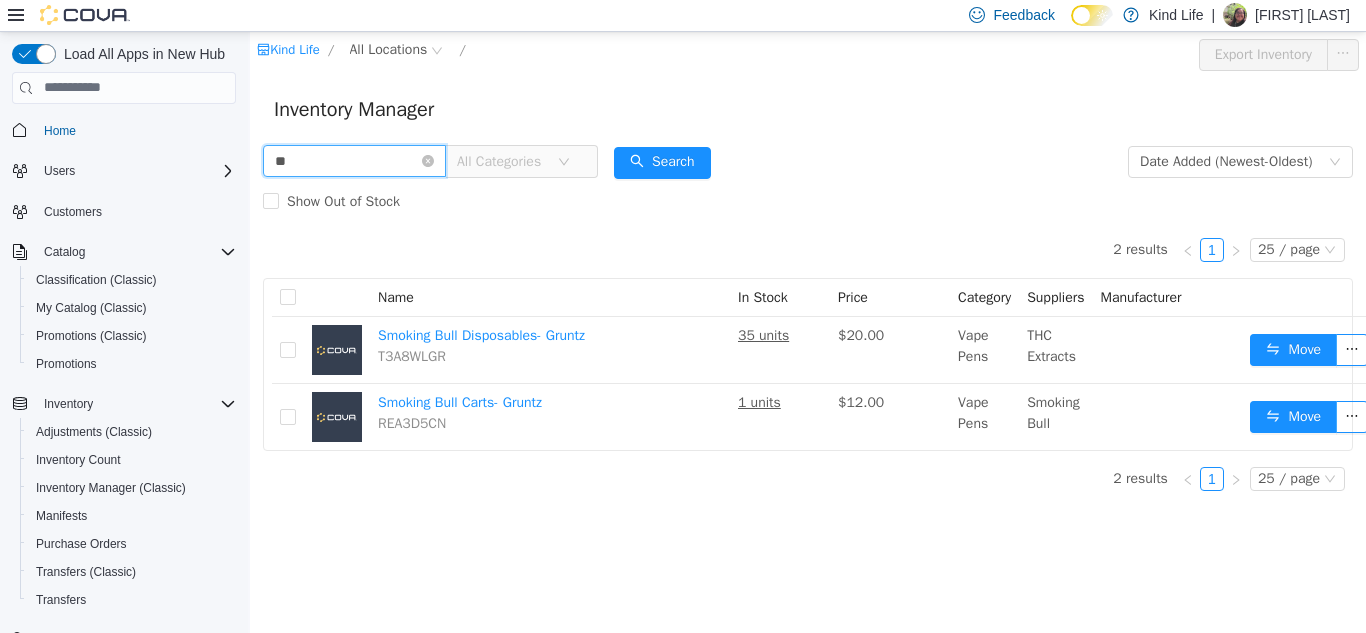 type on "*" 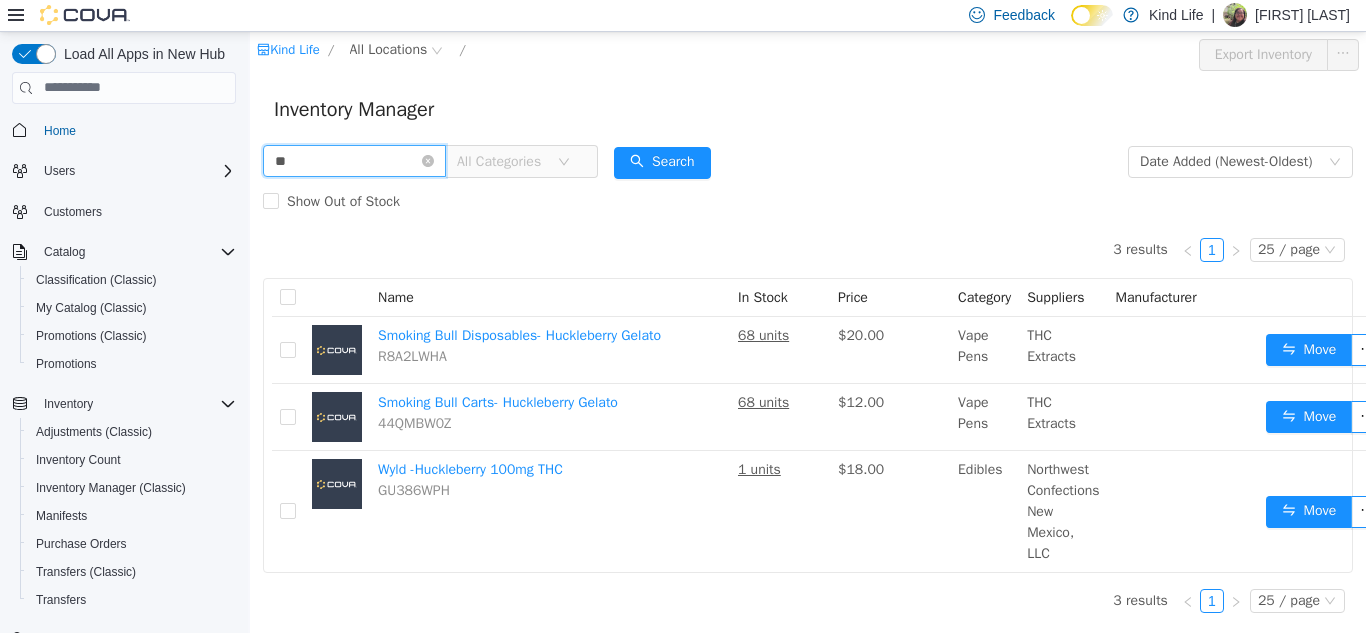 type on "*" 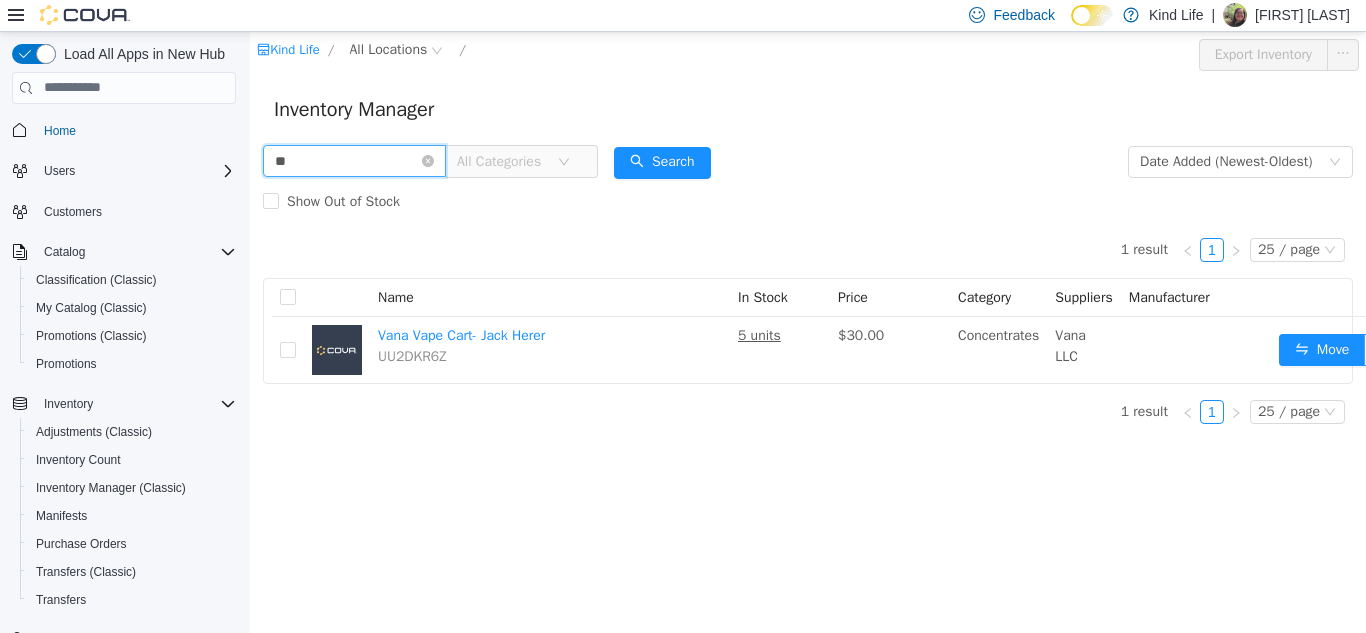 type on "*" 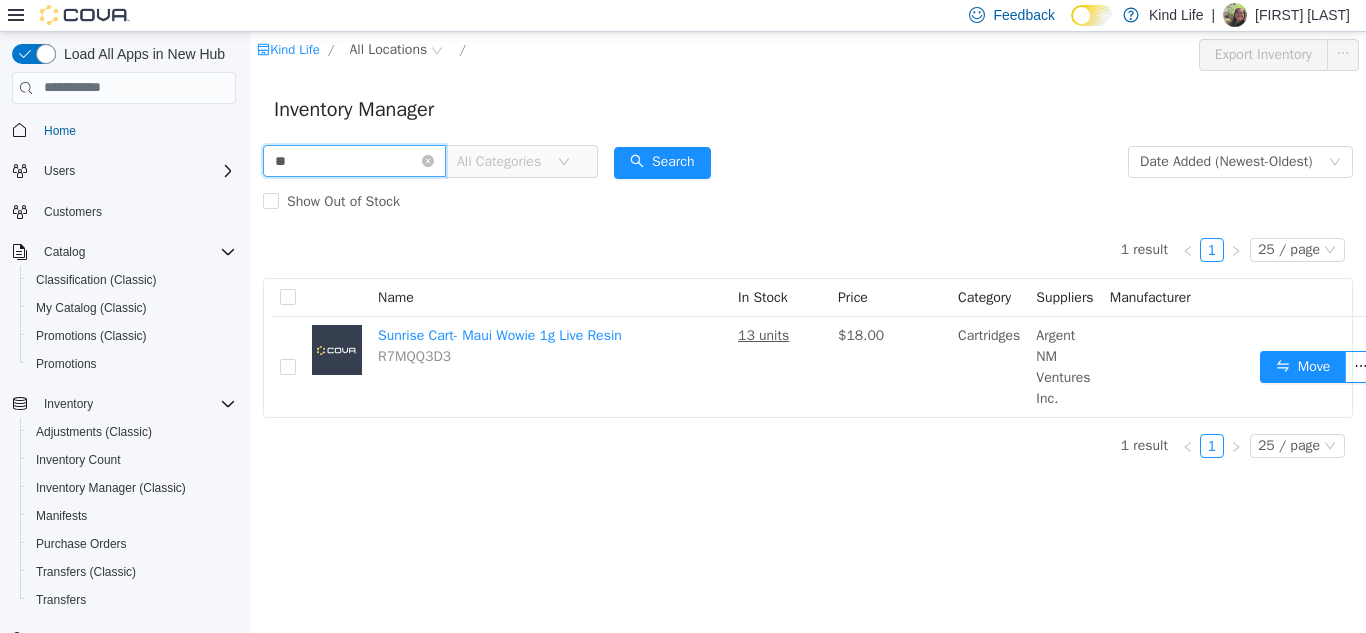 type on "*" 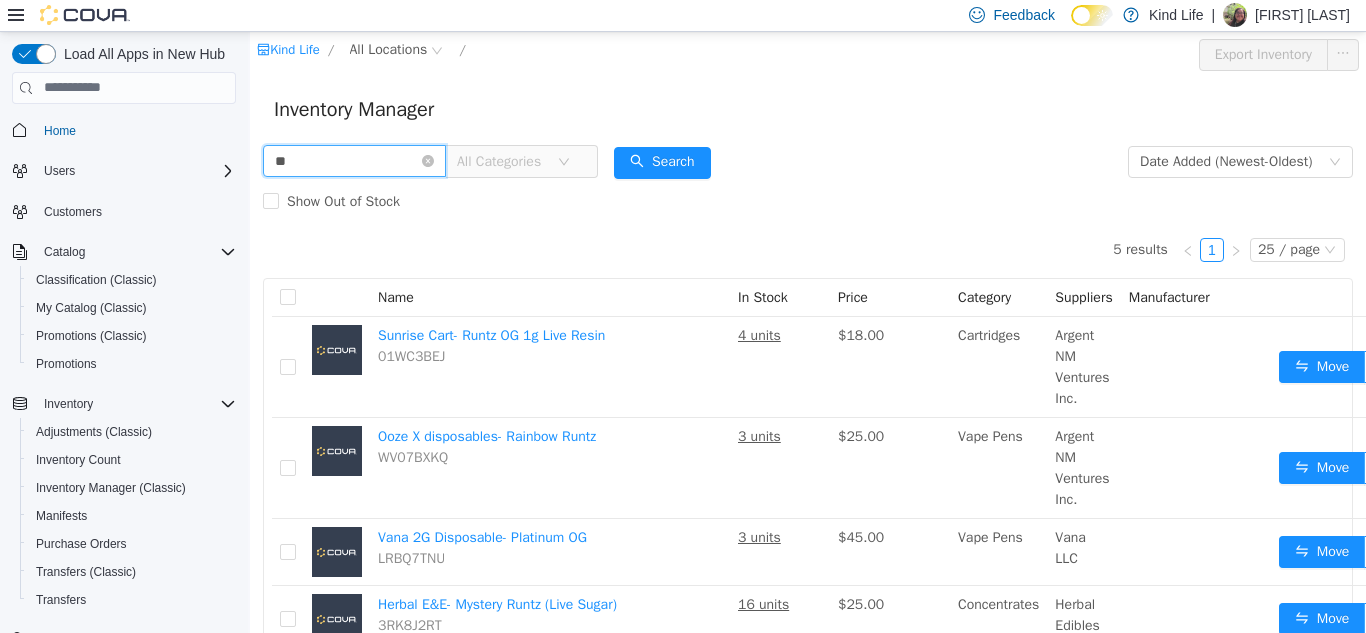 type on "*" 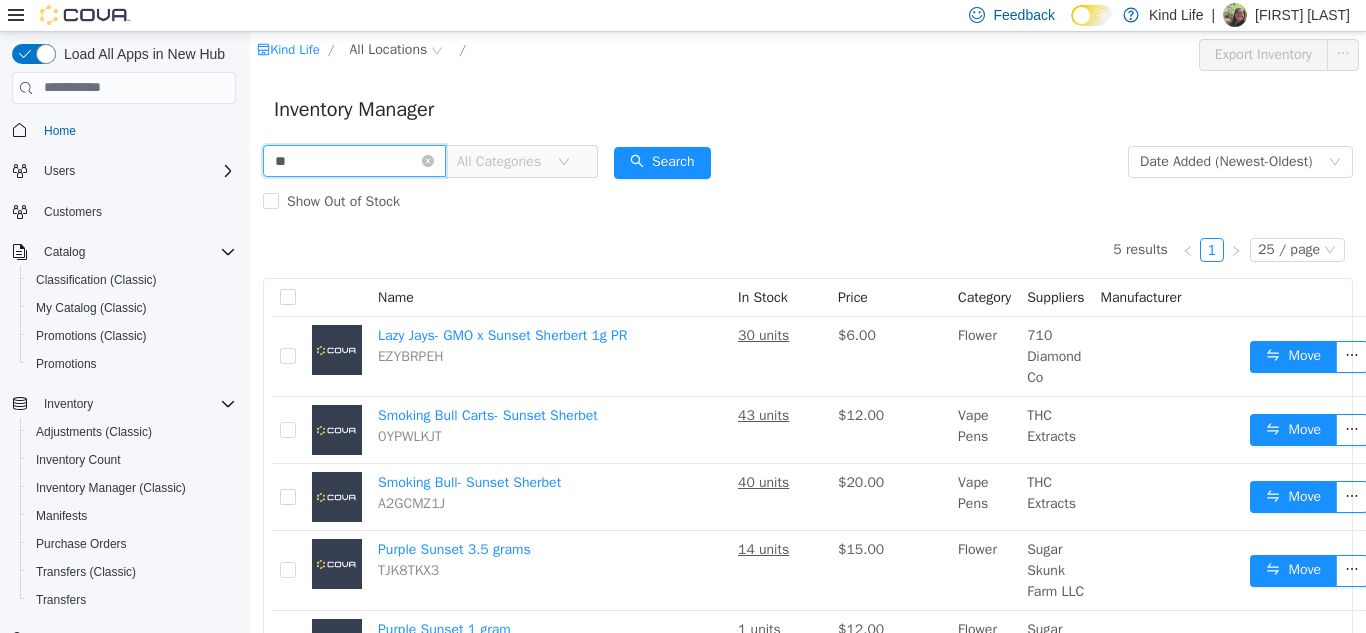 type on "*" 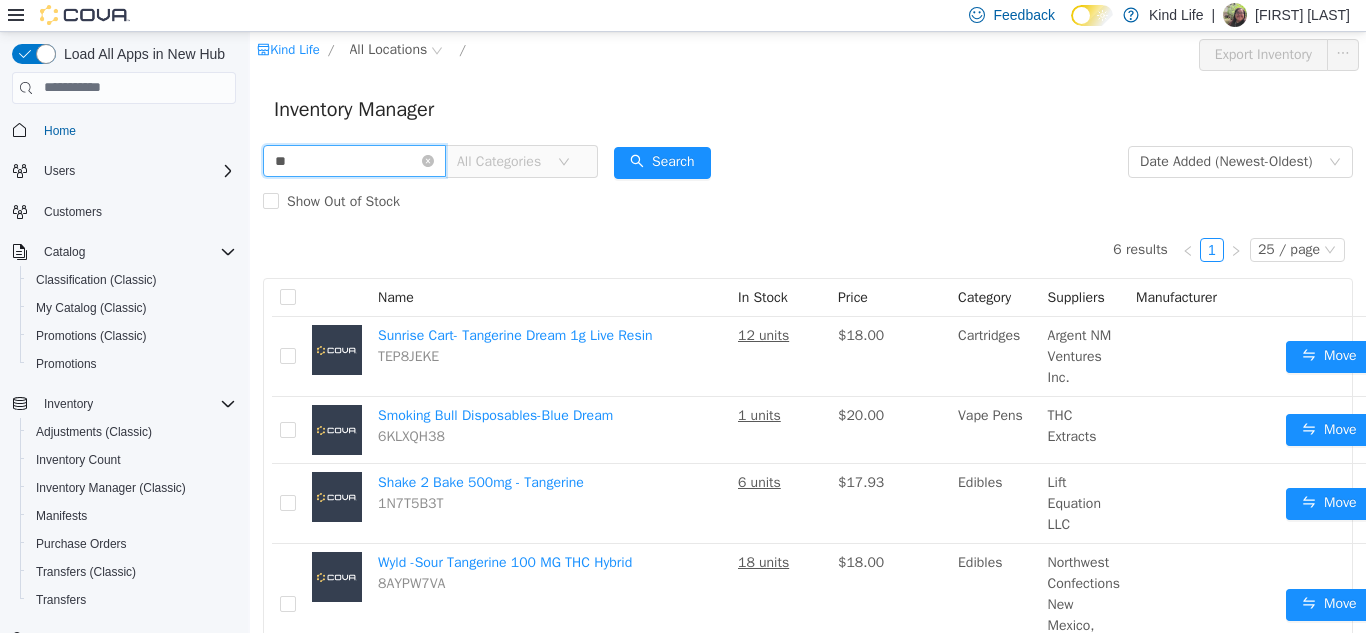 type on "*" 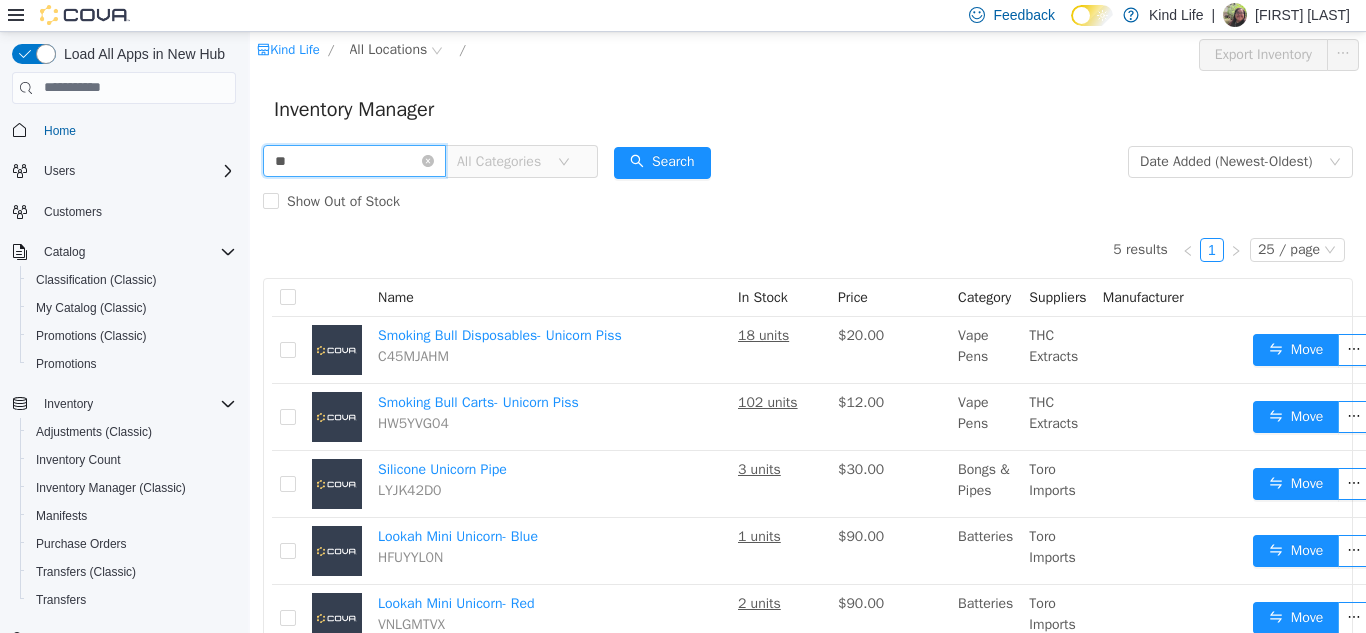 type on "*" 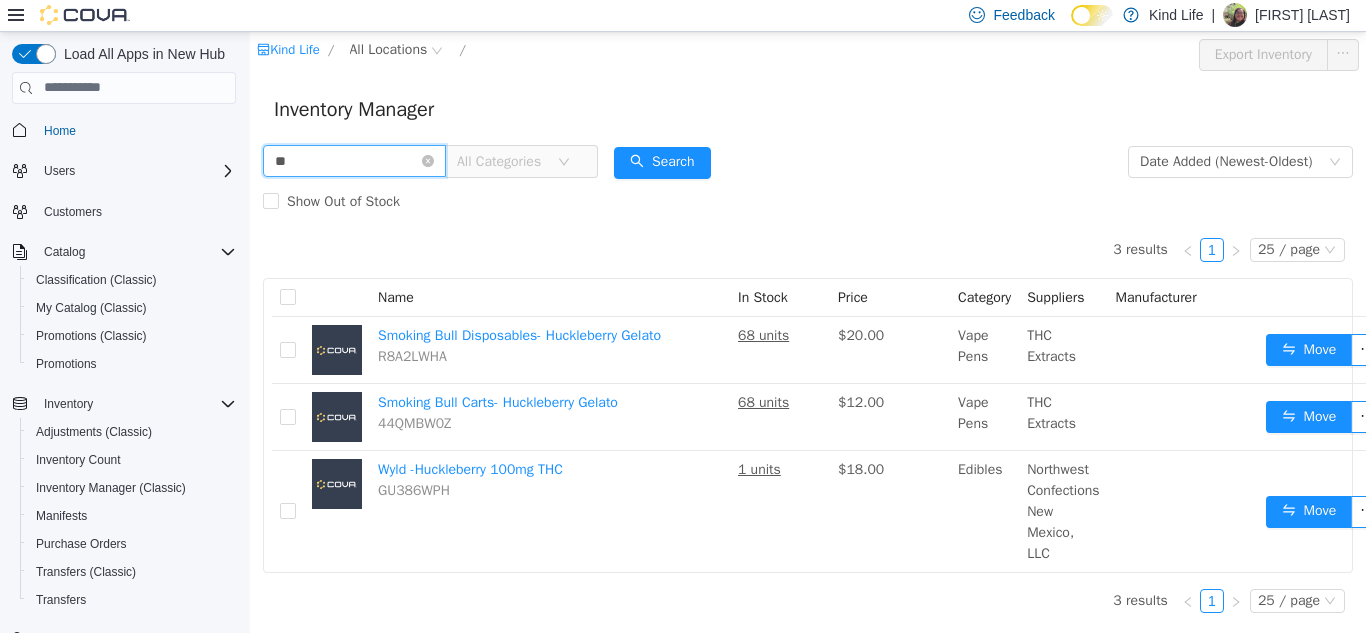 type on "*" 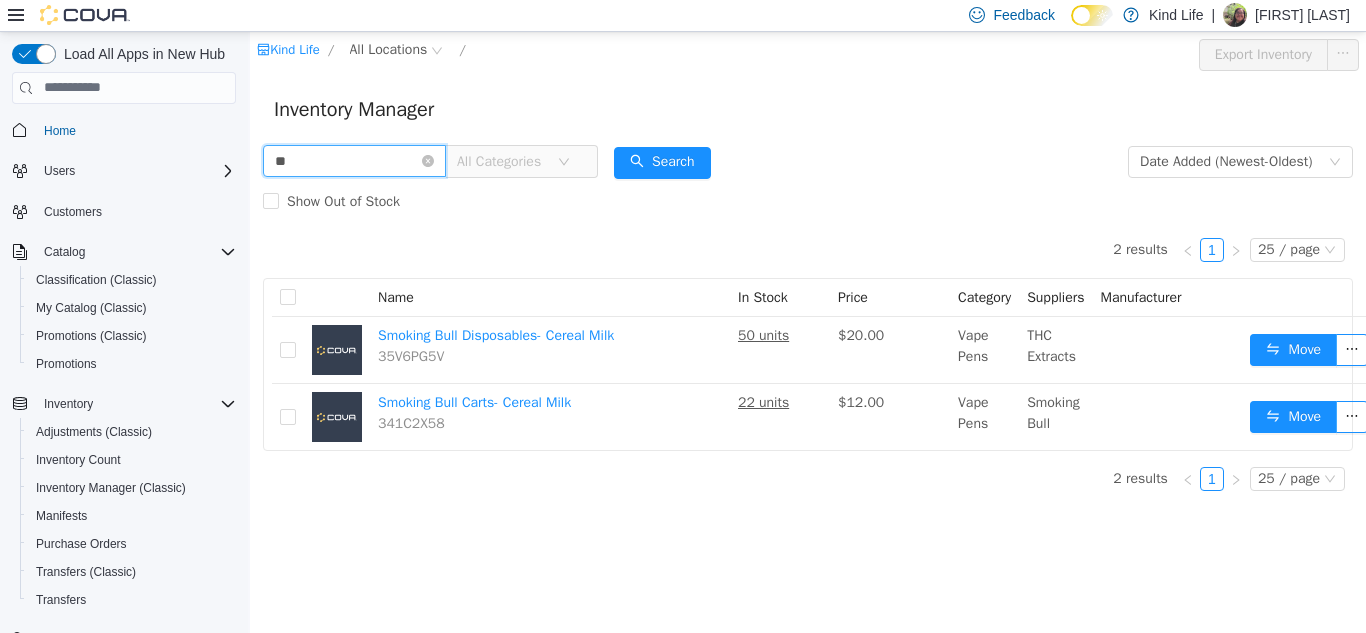type on "*" 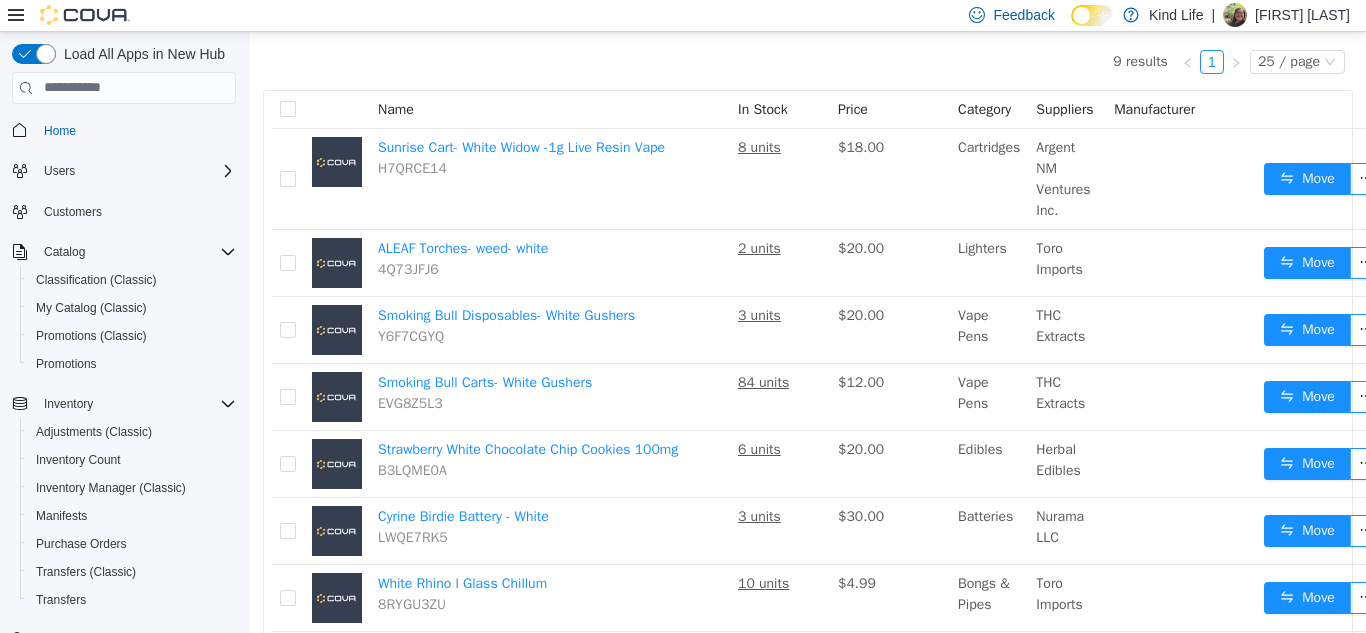 scroll, scrollTop: 121, scrollLeft: 0, axis: vertical 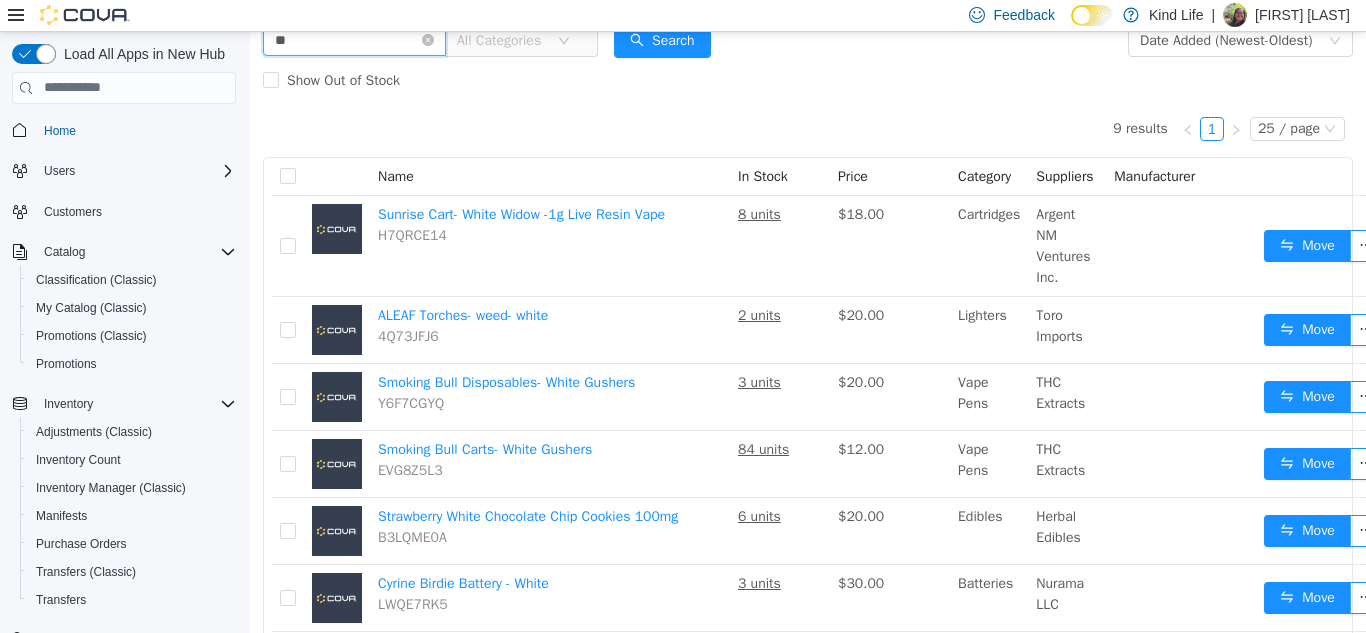 type on "*" 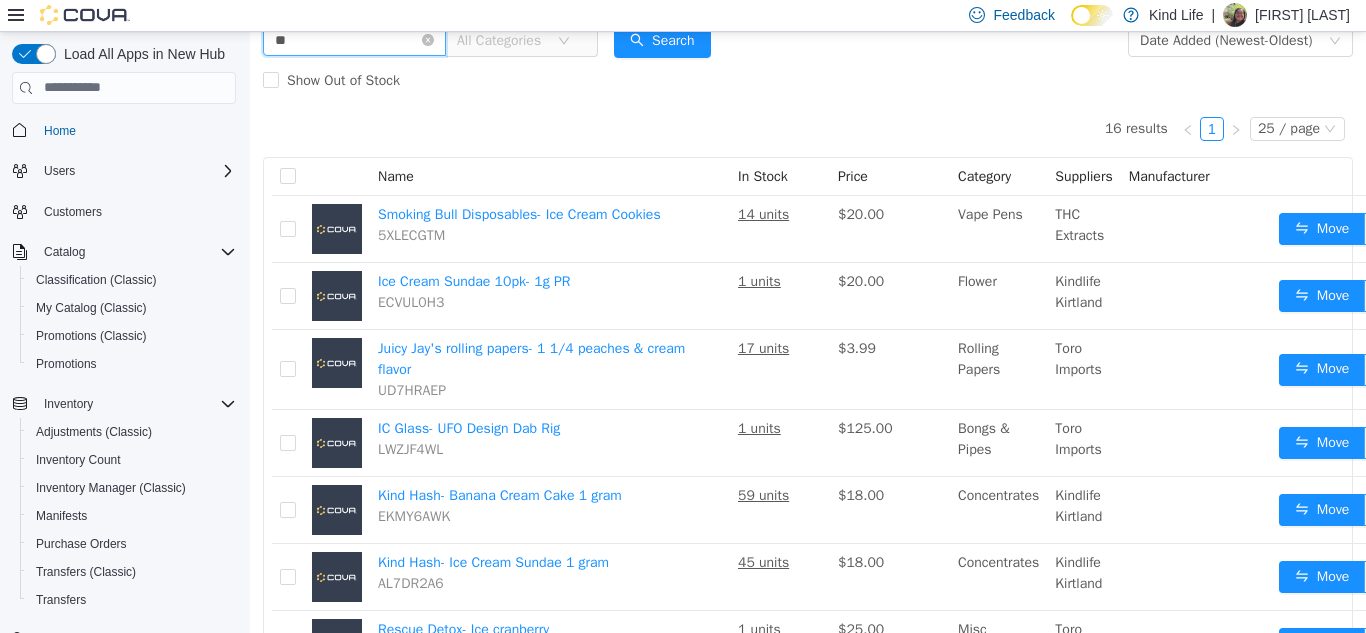 type on "*" 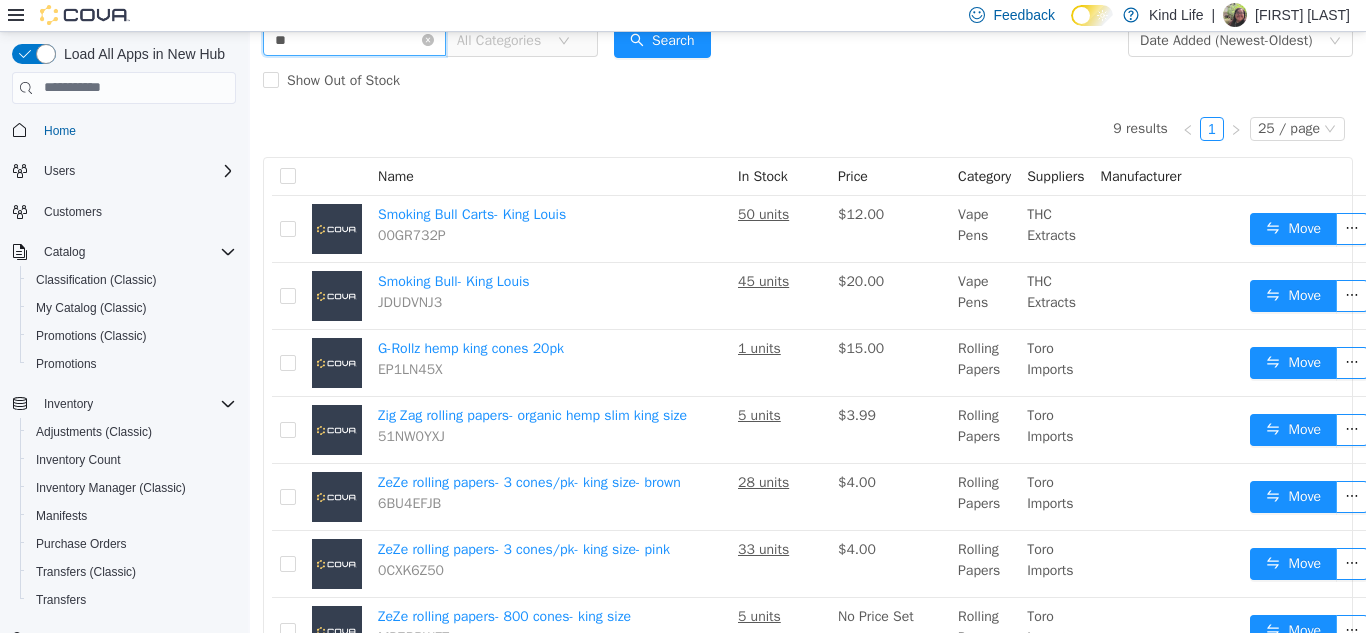 type on "*" 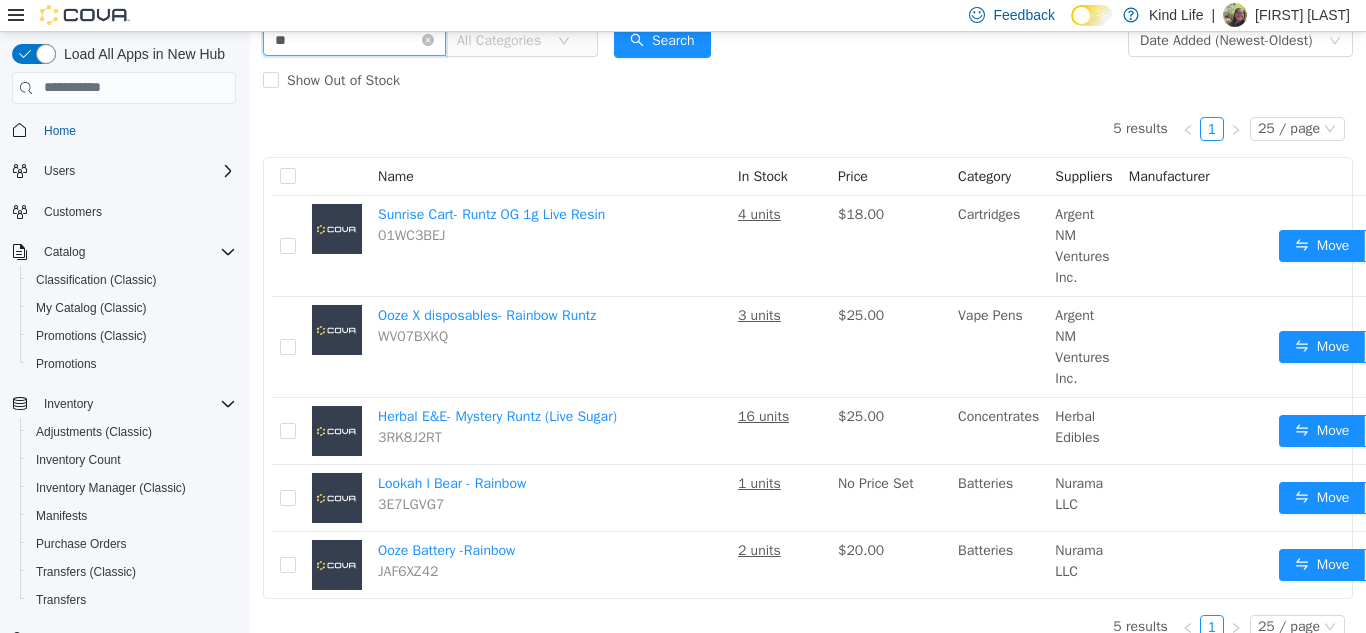 type on "*" 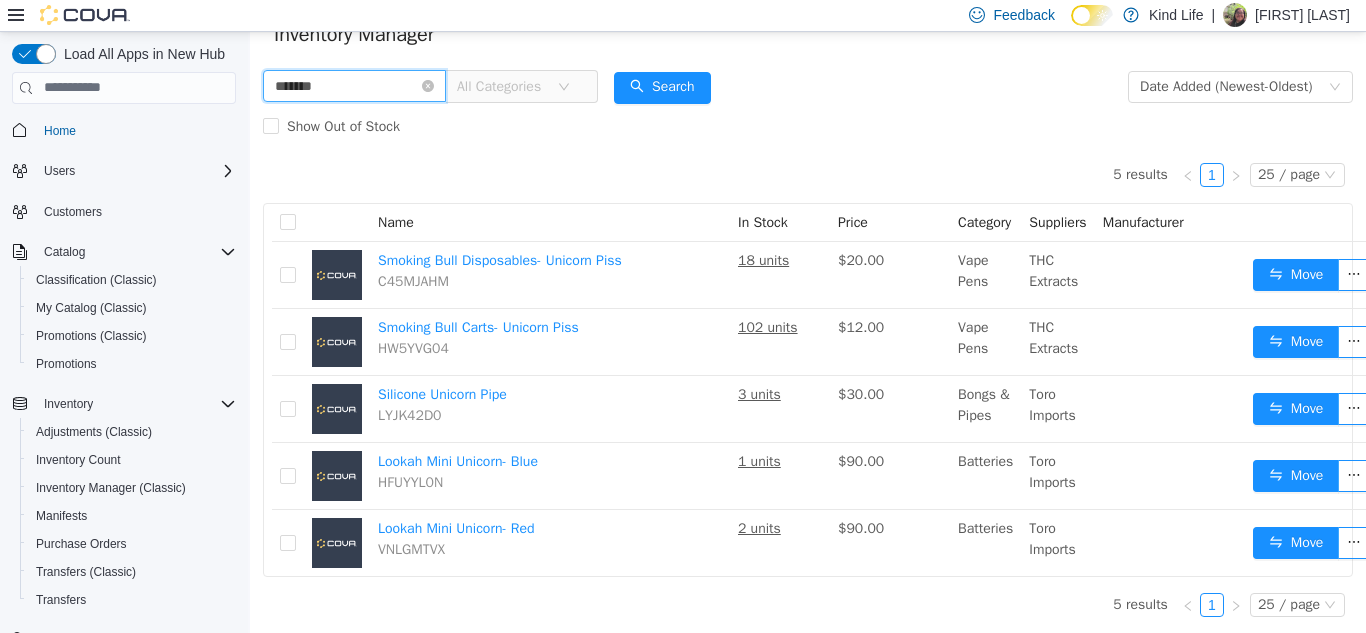 scroll, scrollTop: 91, scrollLeft: 0, axis: vertical 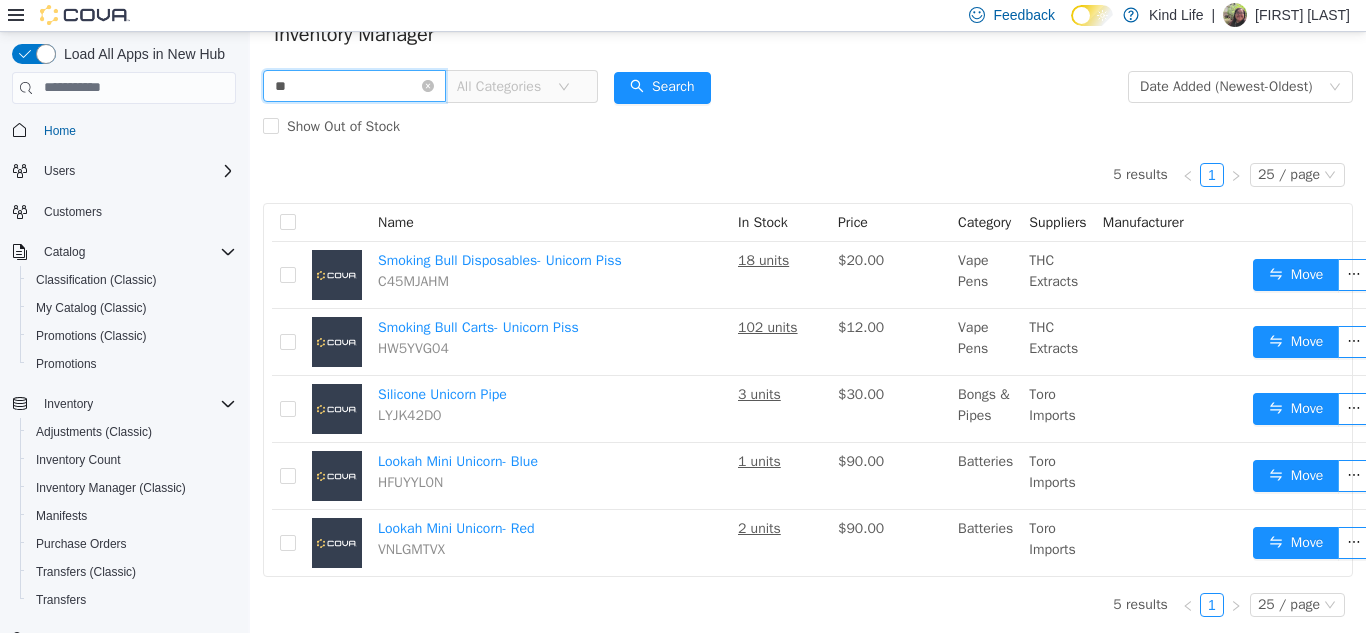 type on "*" 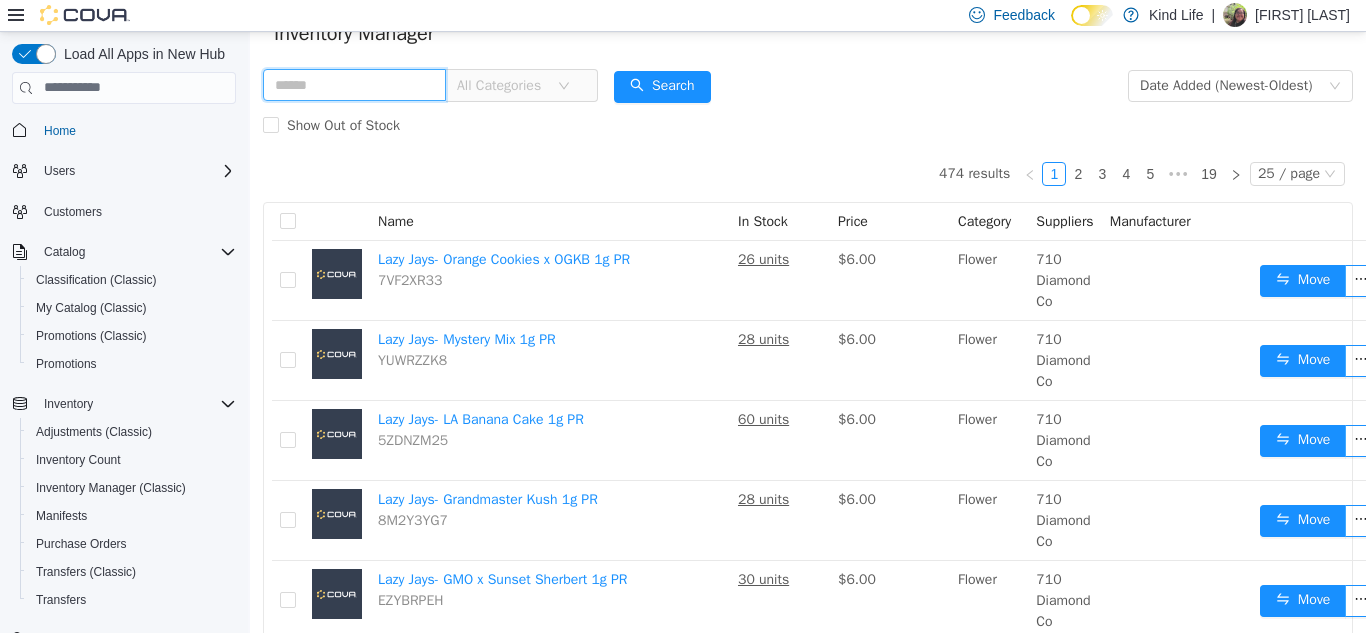 scroll, scrollTop: 121, scrollLeft: 0, axis: vertical 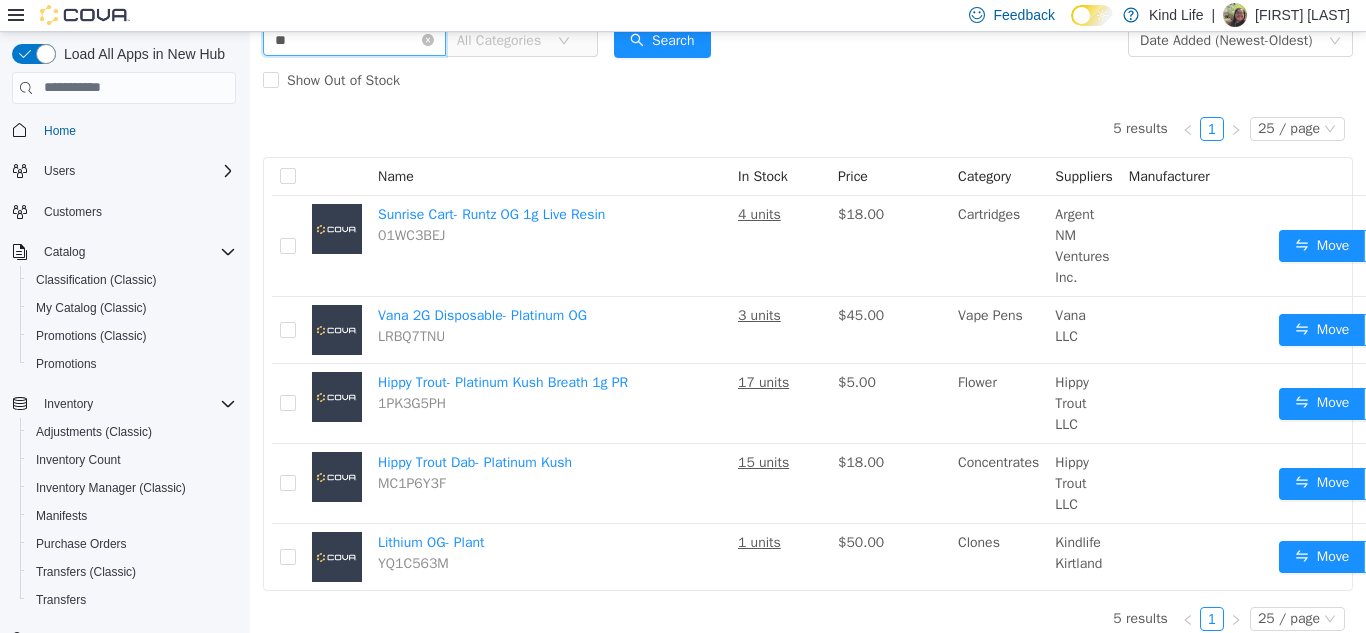 type on "*" 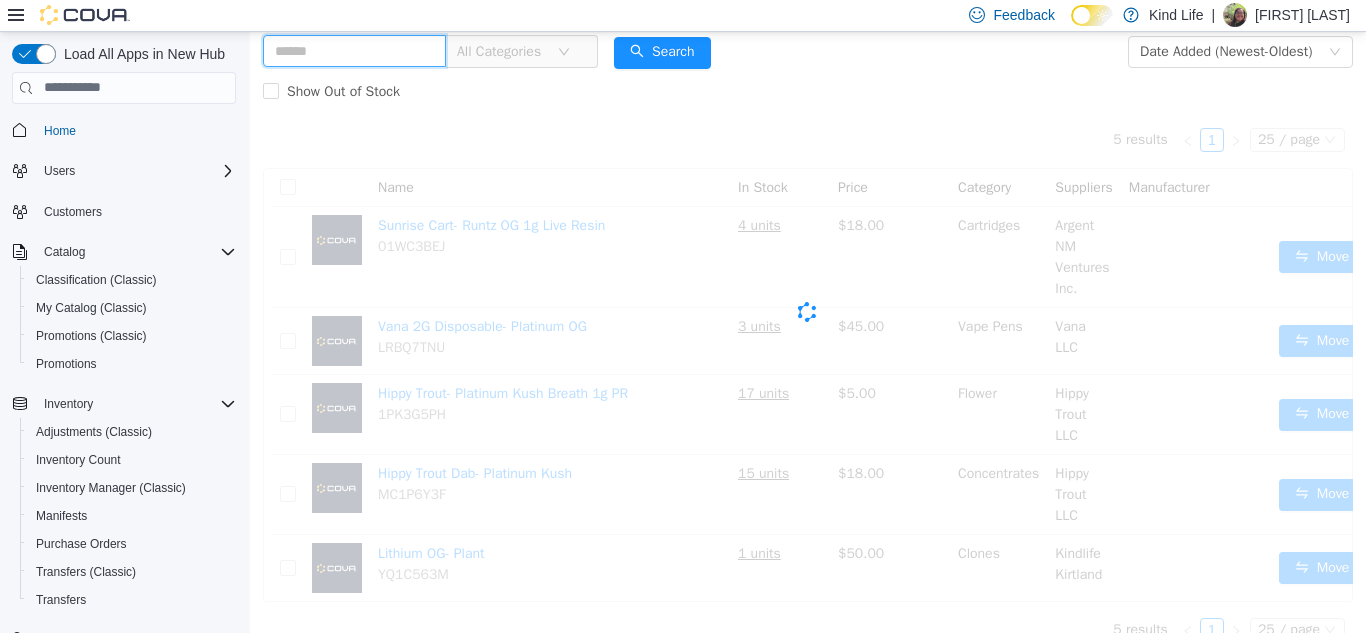 scroll, scrollTop: 121, scrollLeft: 0, axis: vertical 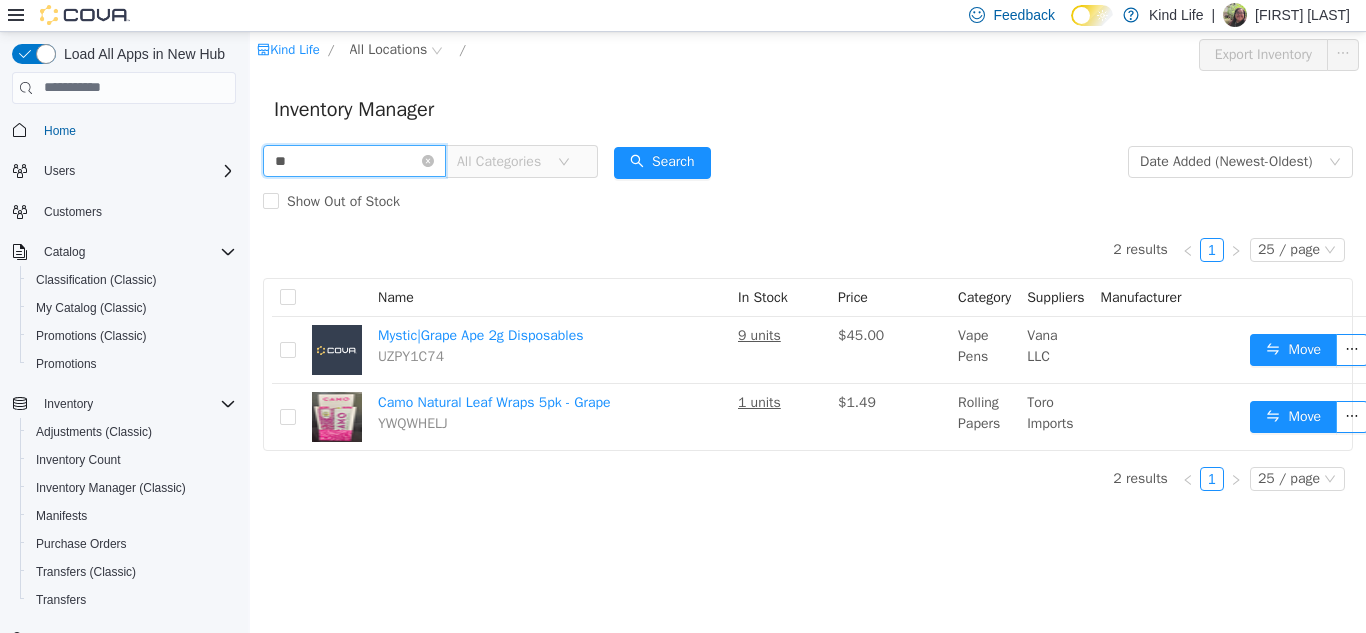 type on "*" 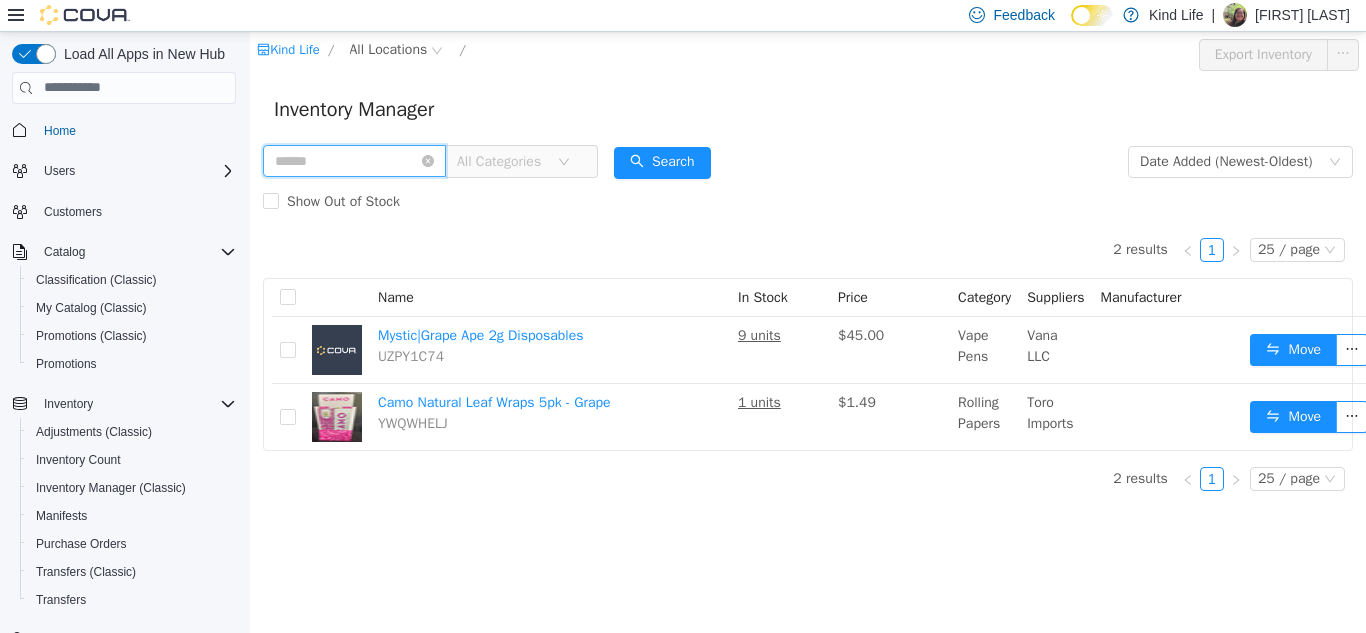 scroll, scrollTop: 0, scrollLeft: 0, axis: both 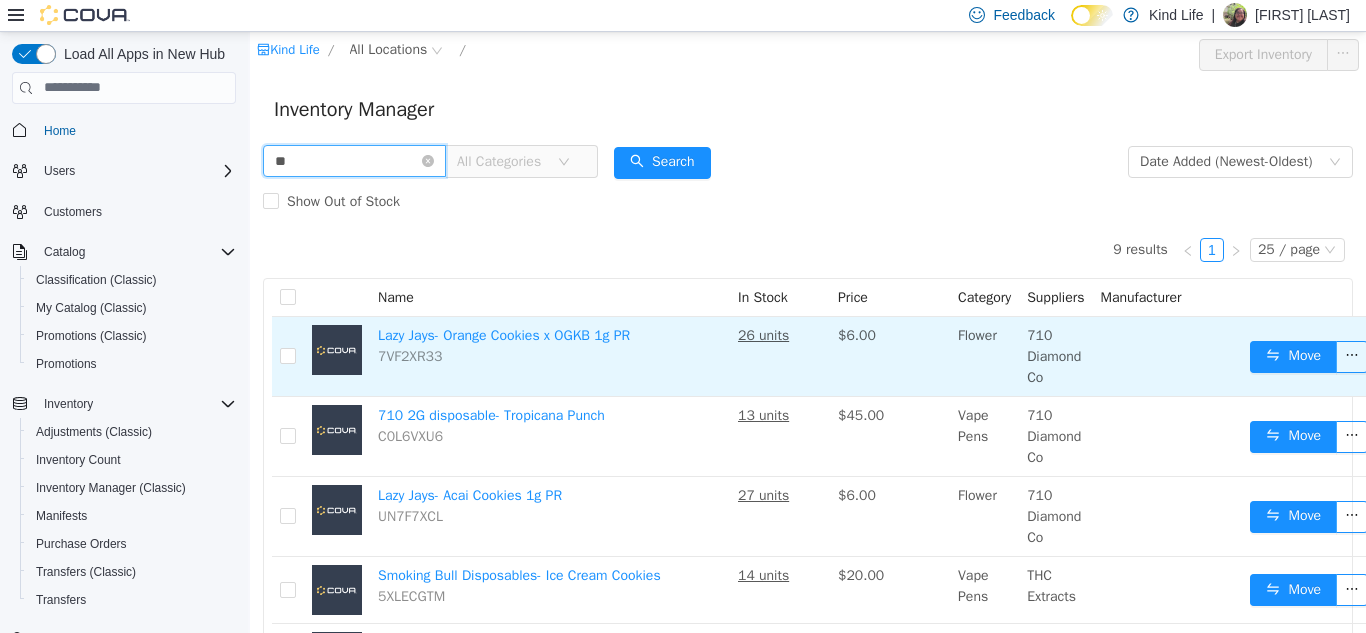 type on "*" 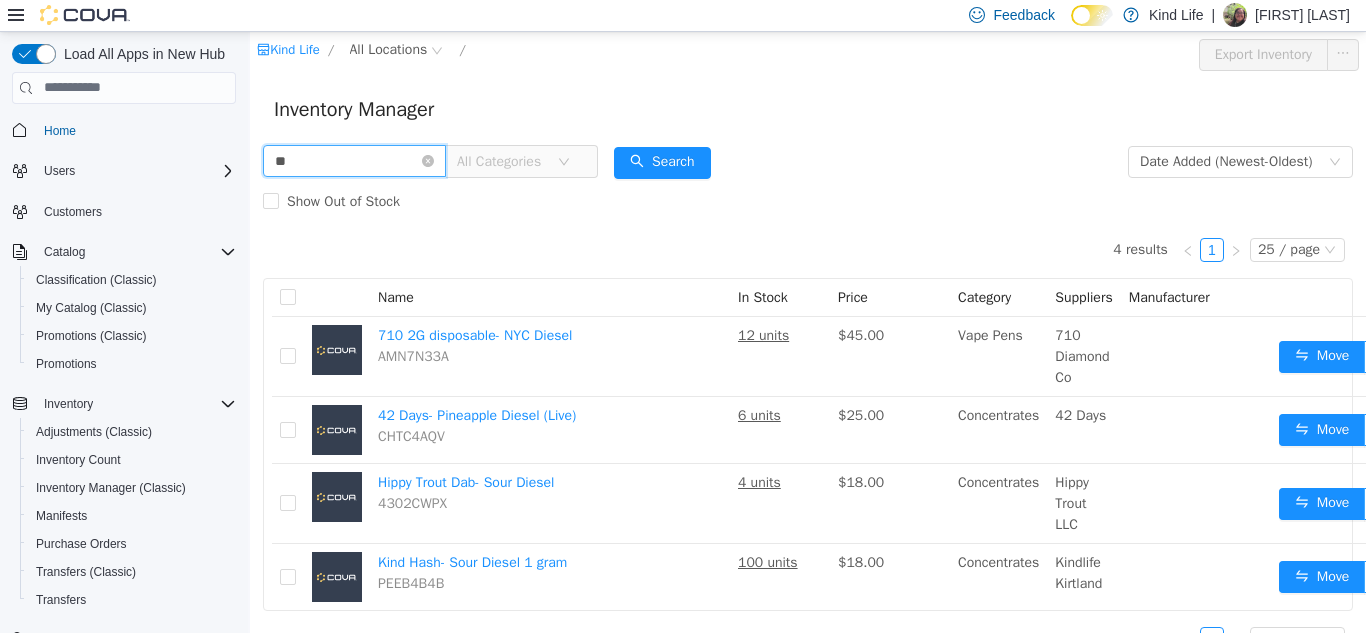 type on "*" 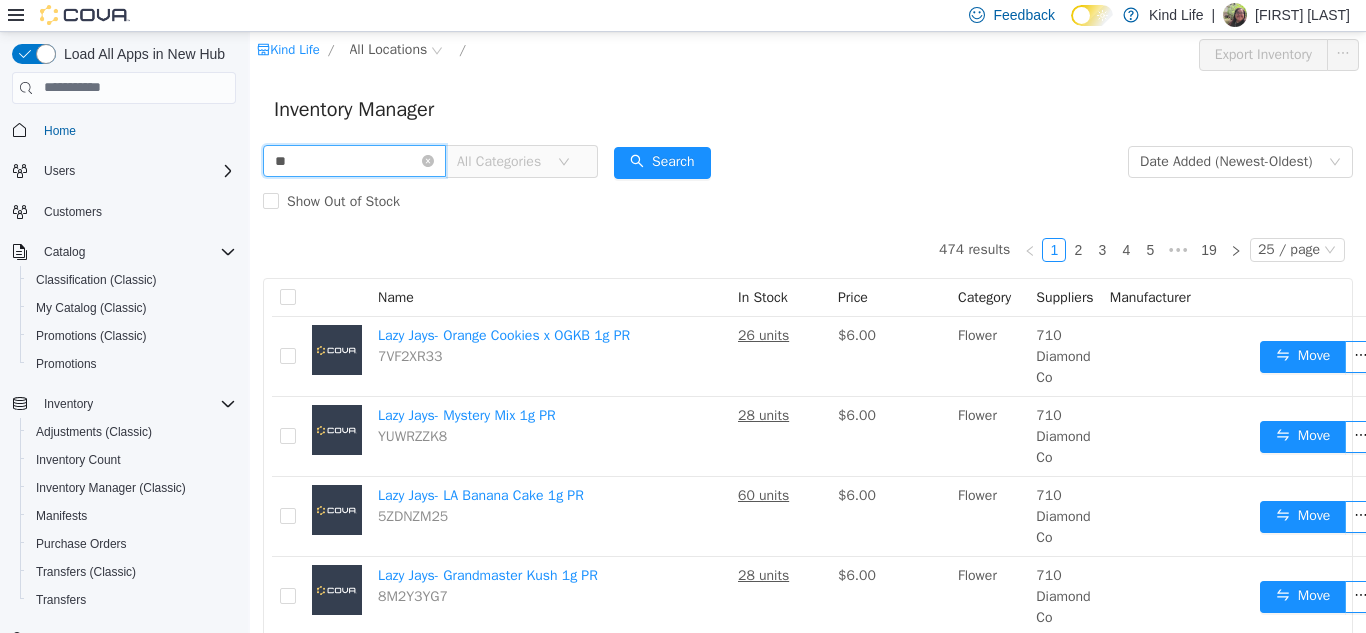 type on "*" 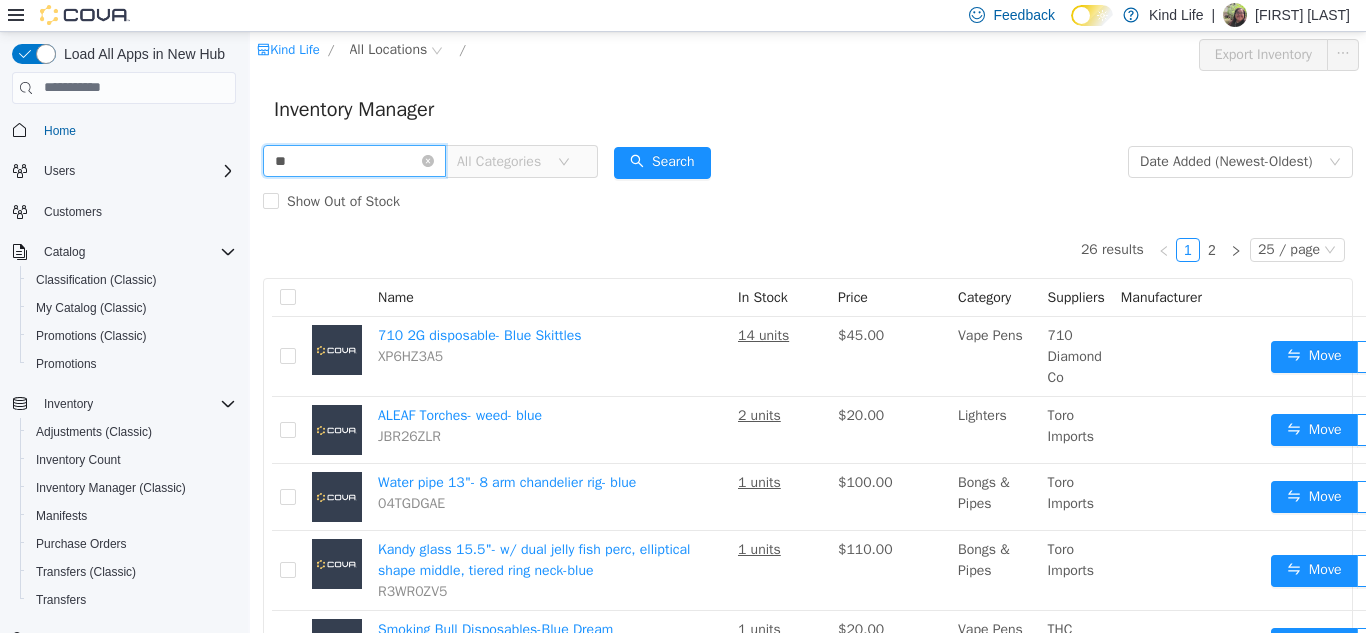 type on "*" 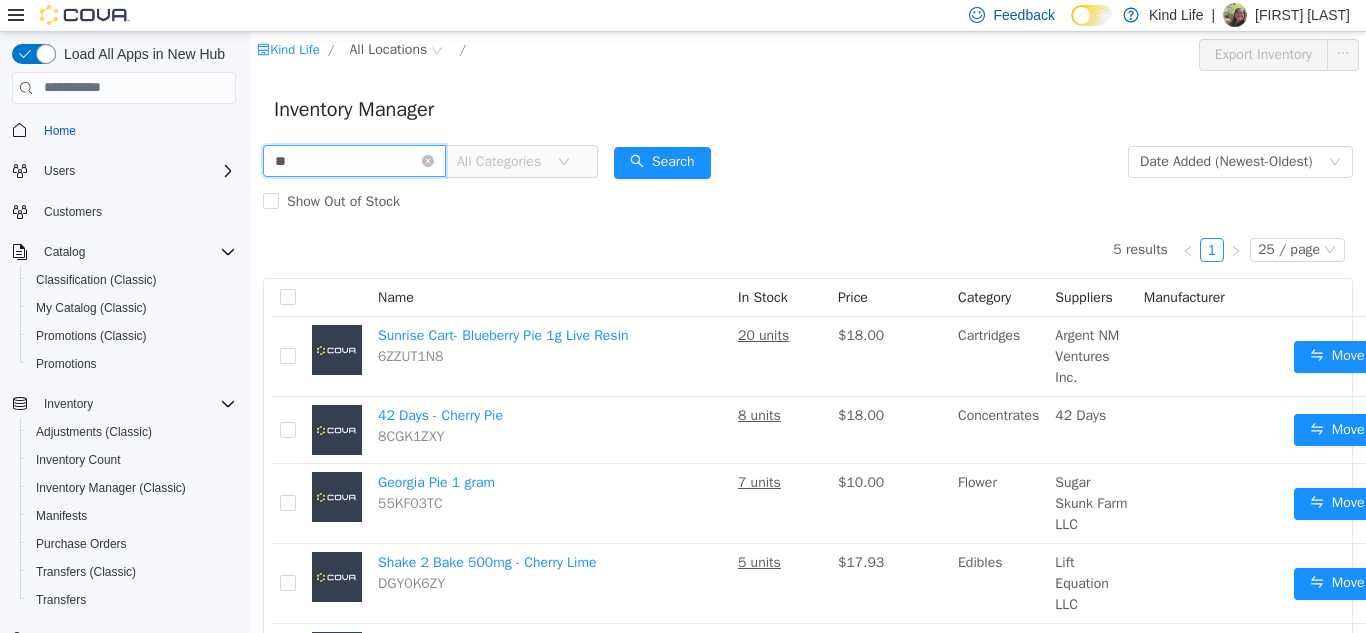 type on "*" 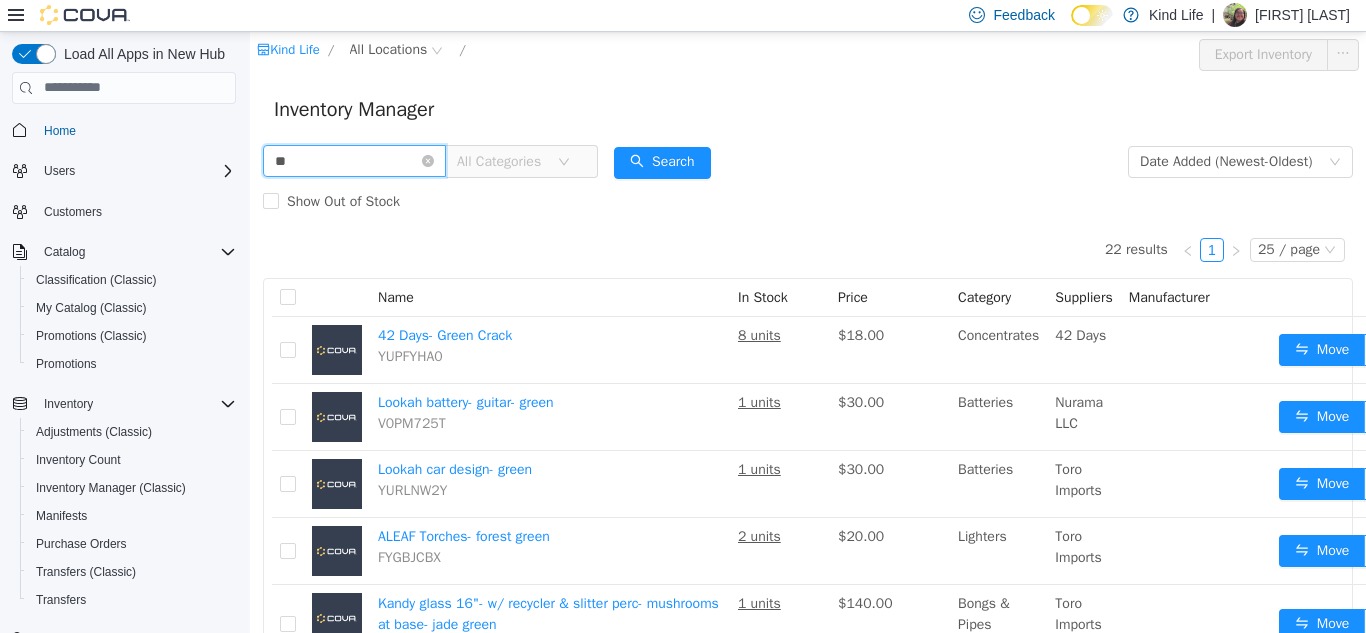 type on "*" 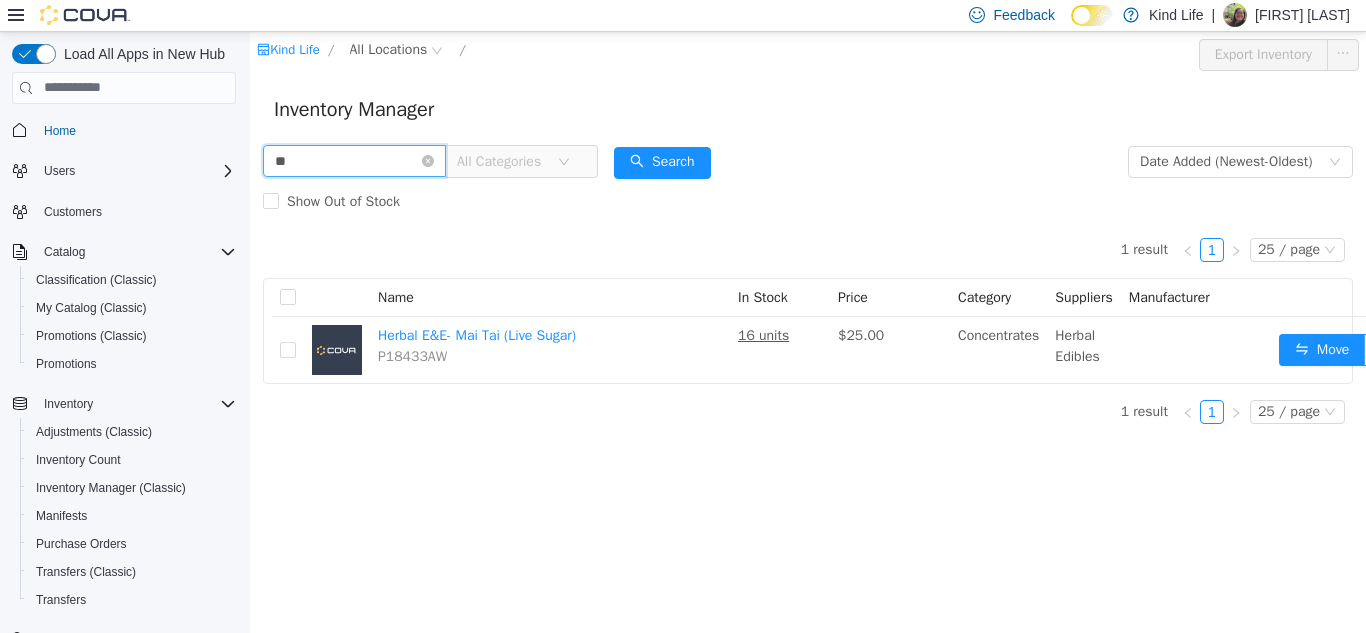 type on "*" 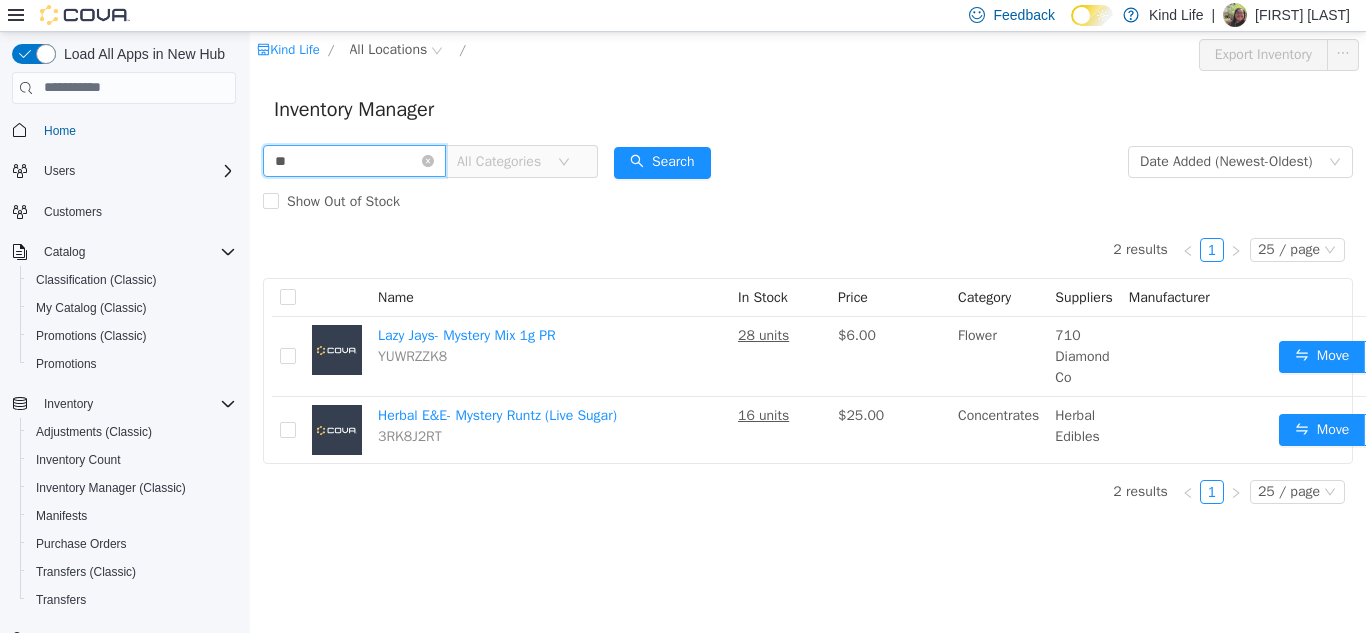 type on "*" 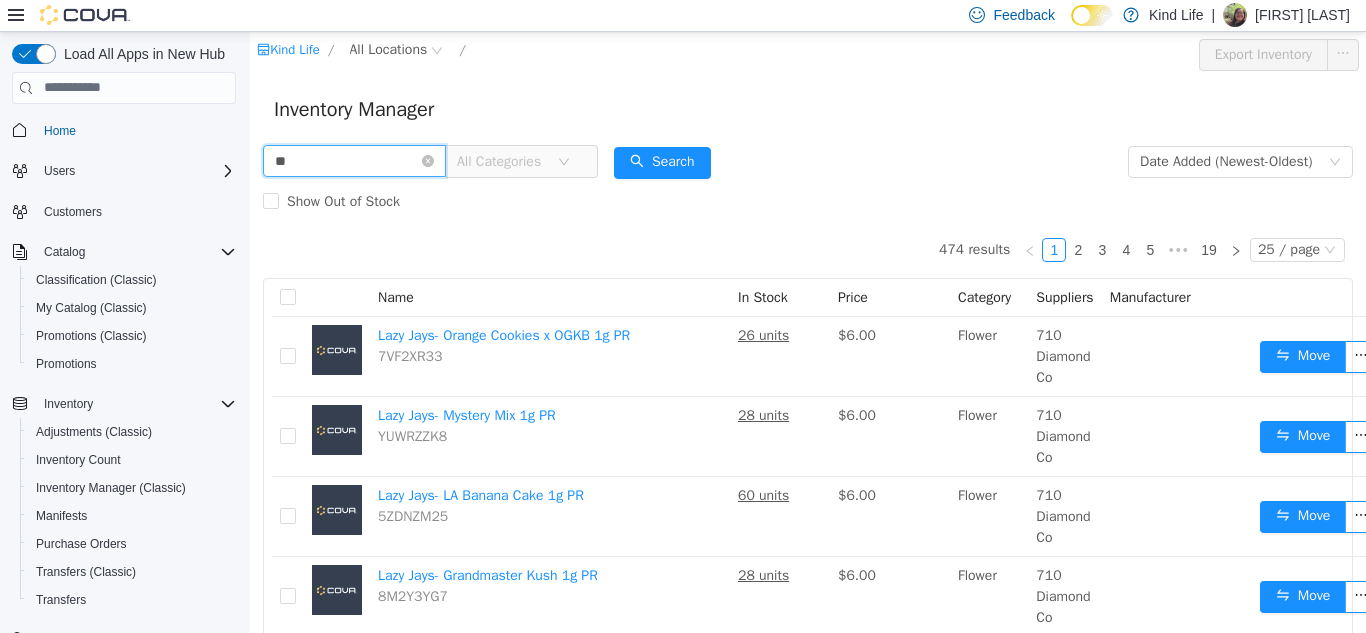 type on "*" 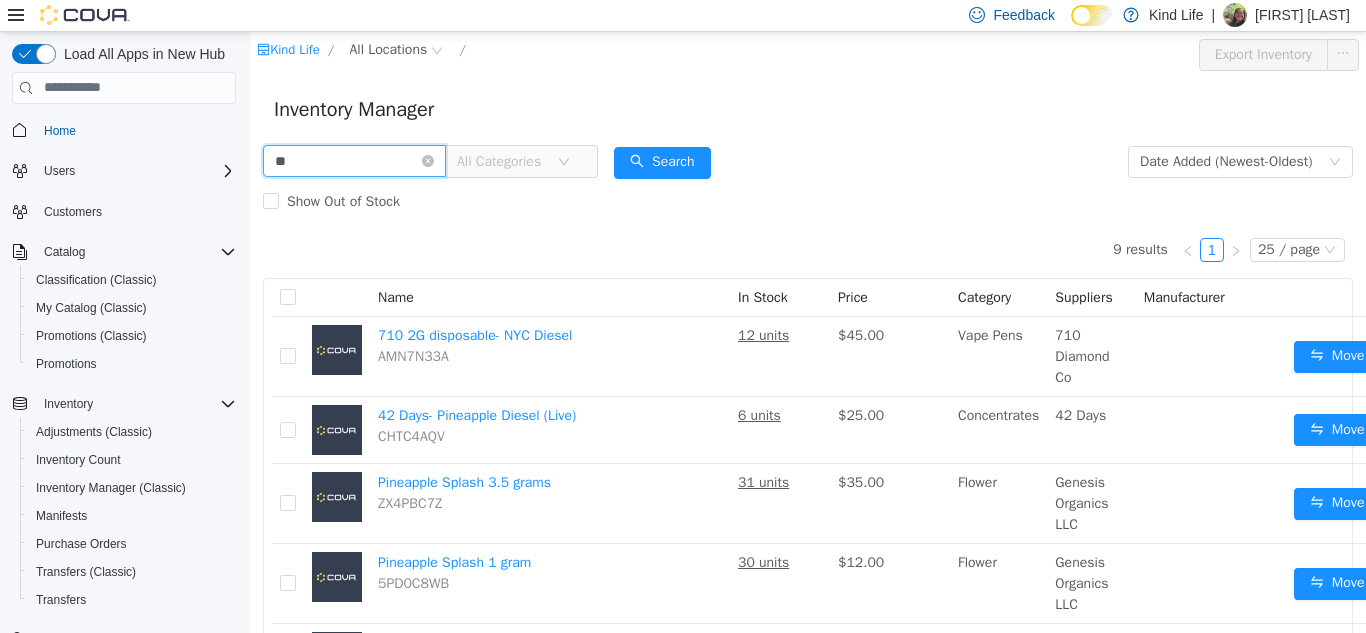 type on "*" 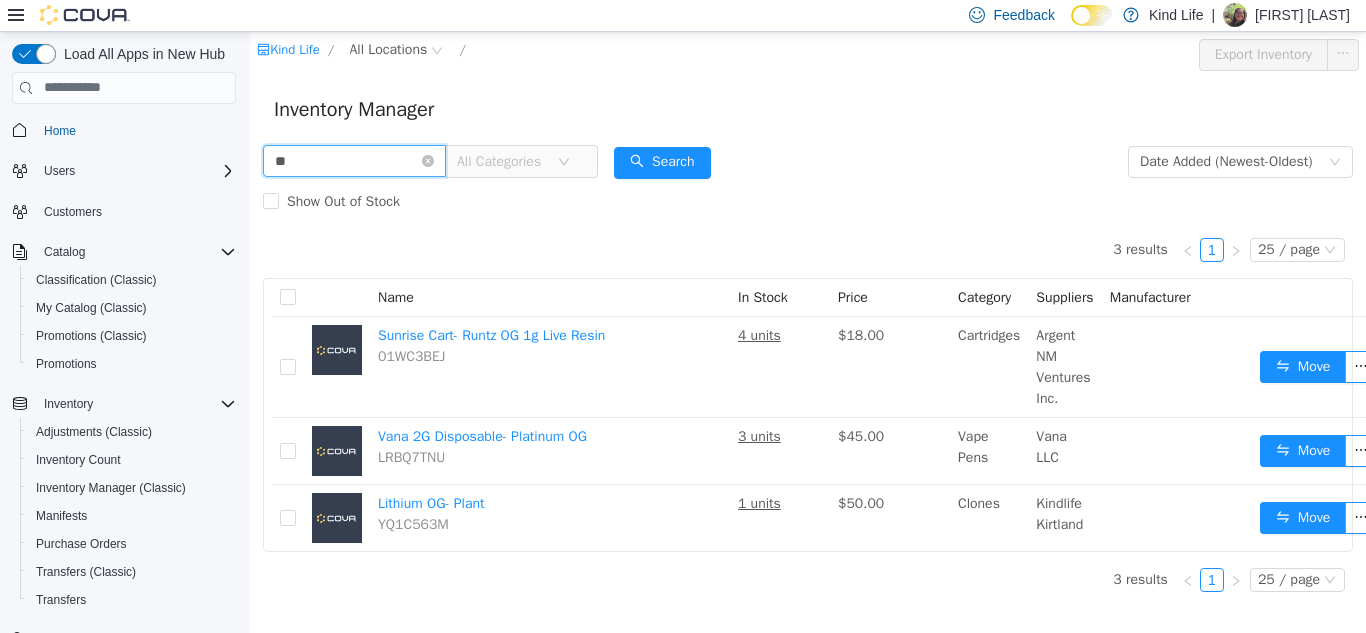 type on "*" 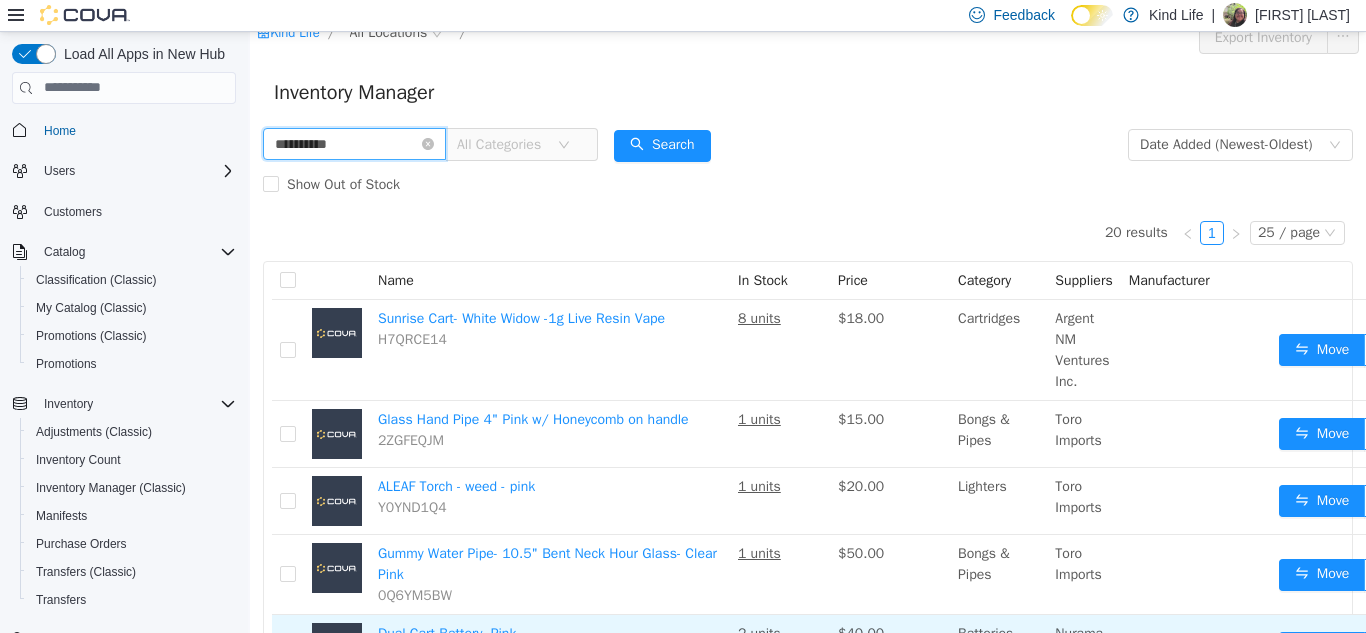 scroll, scrollTop: 0, scrollLeft: 0, axis: both 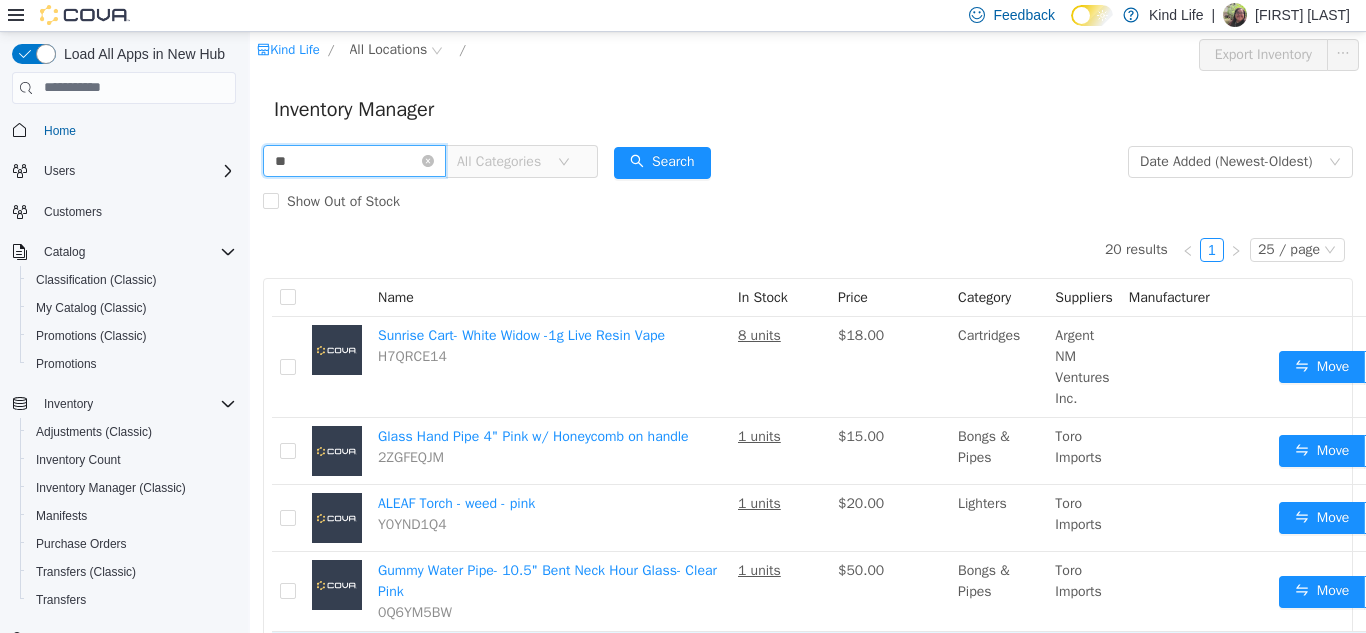 type on "*" 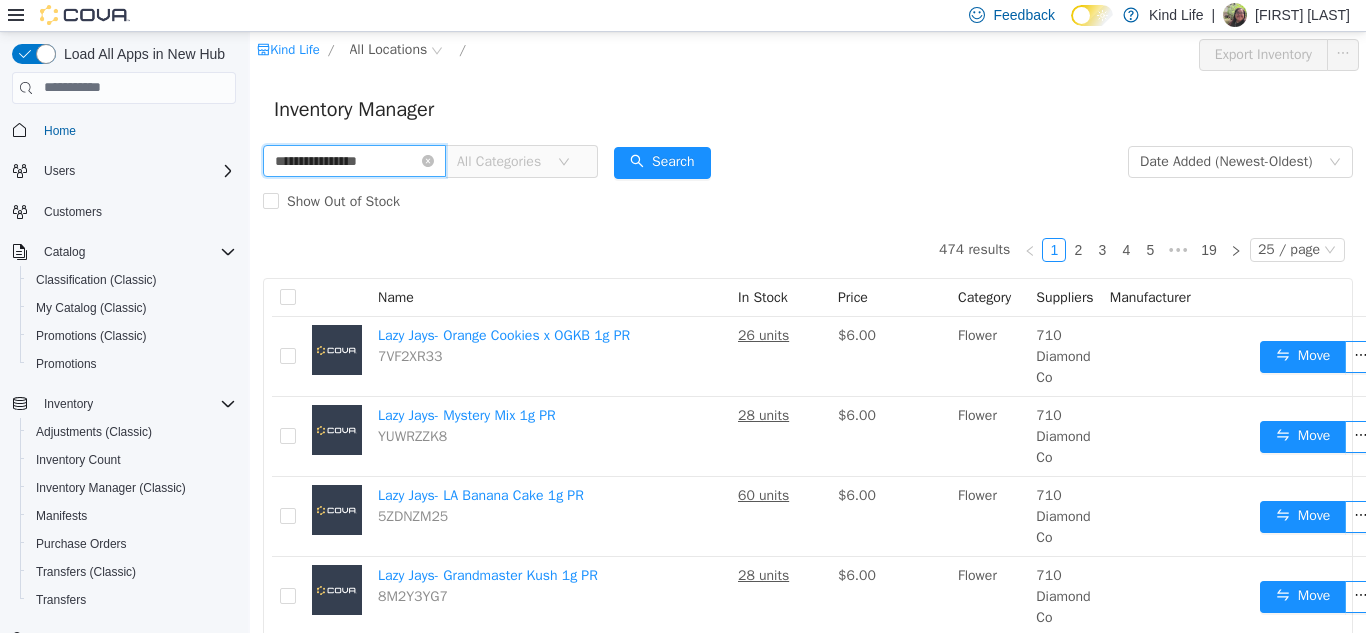 type on "**********" 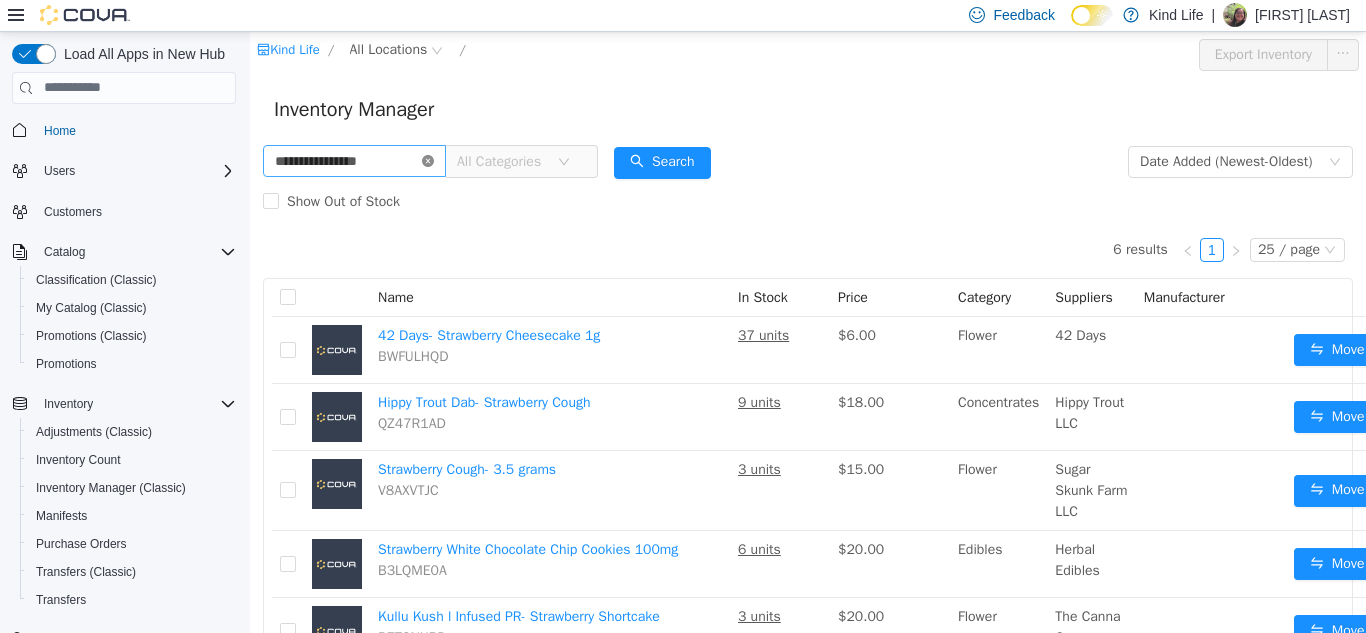 click 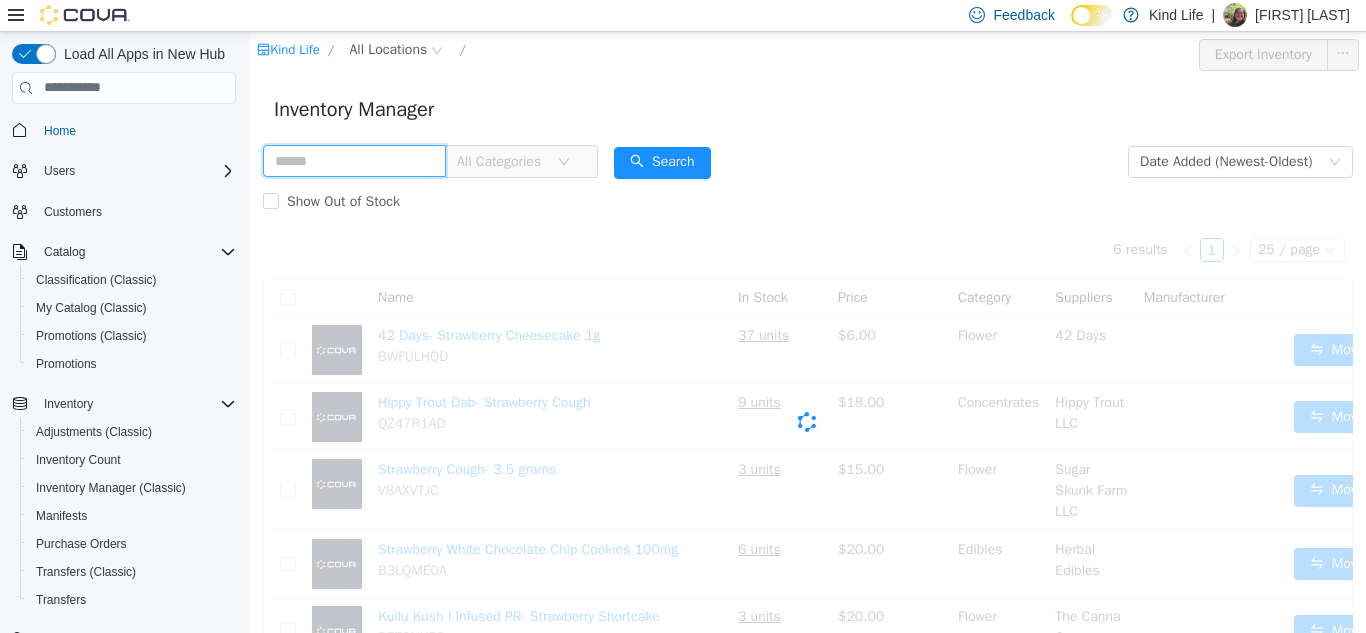 click at bounding box center [354, 160] 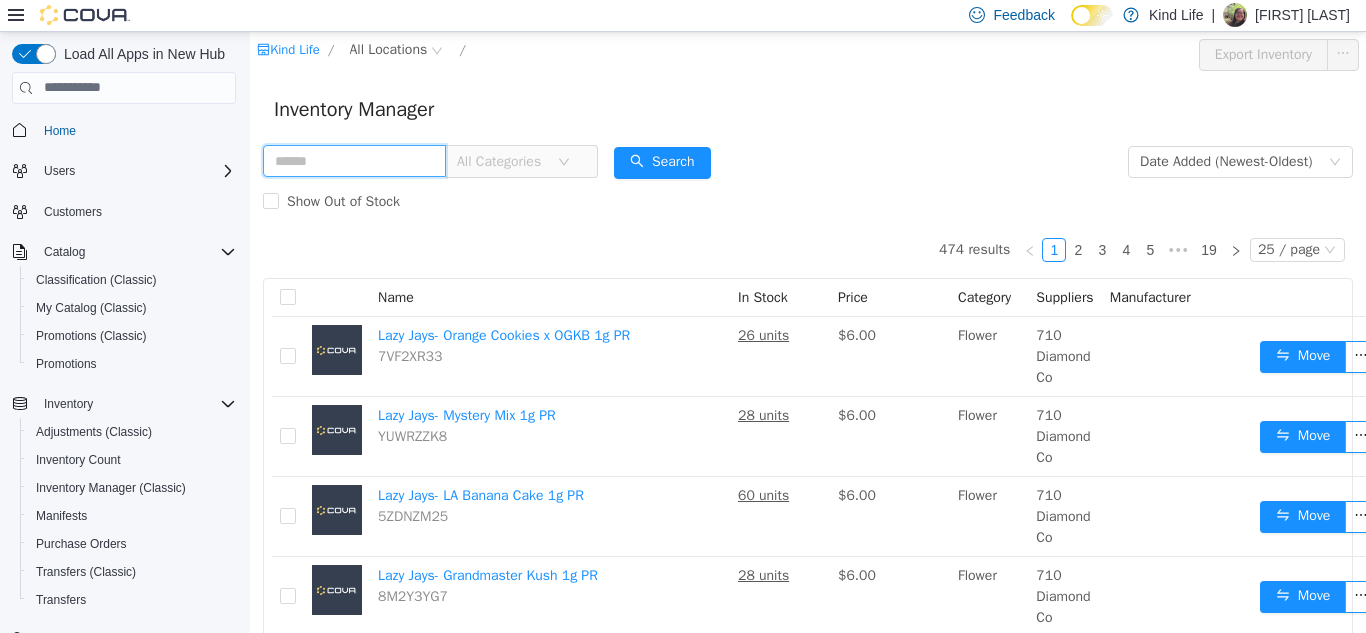 click at bounding box center [354, 160] 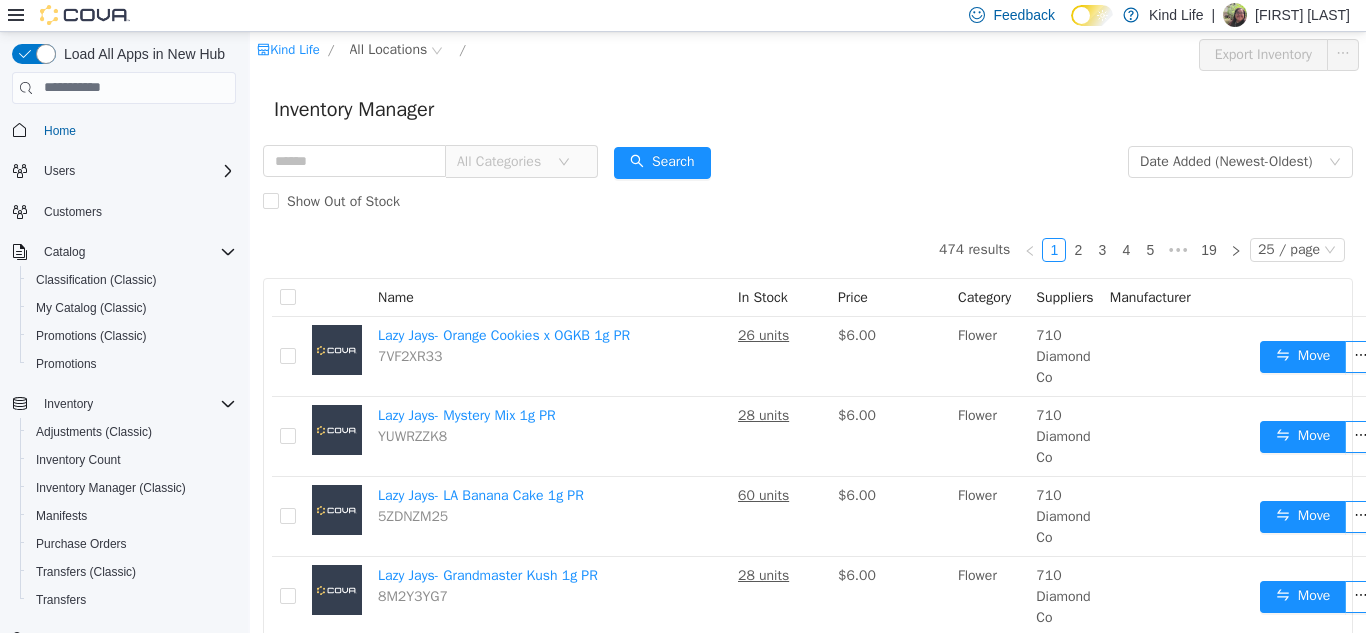 click on "Inventory Manager" at bounding box center (808, 109) 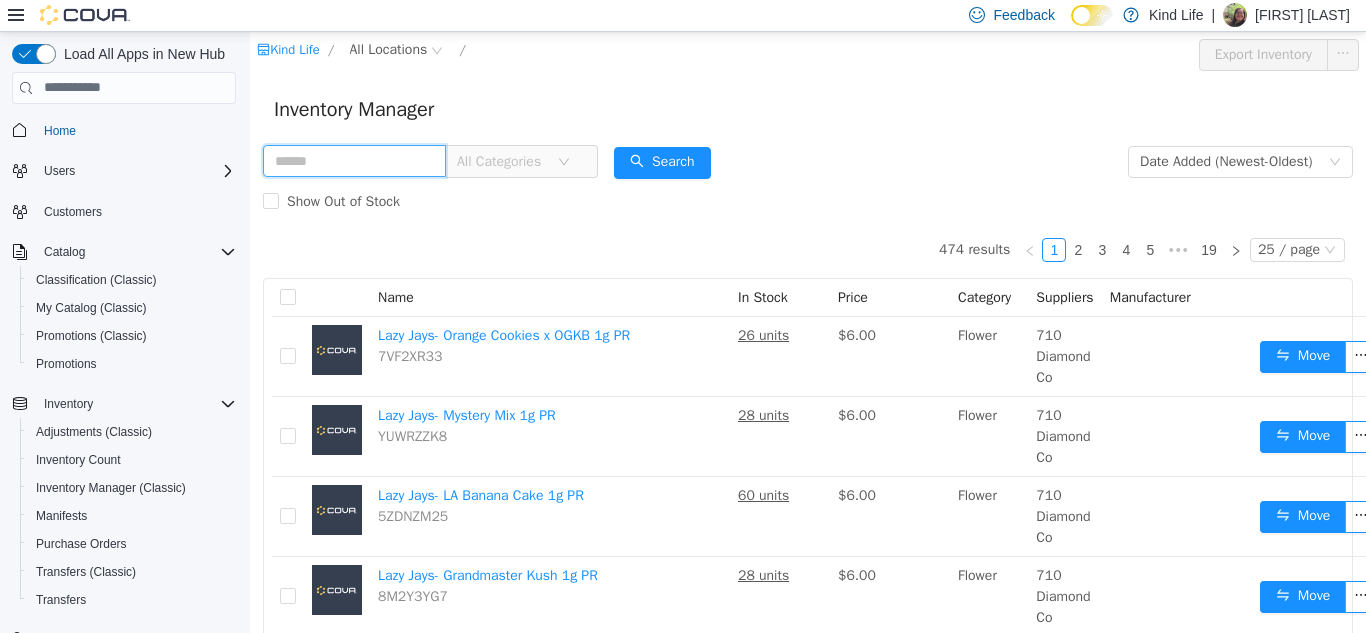 drag, startPoint x: 423, startPoint y: 159, endPoint x: 530, endPoint y: 108, distance: 118.5327 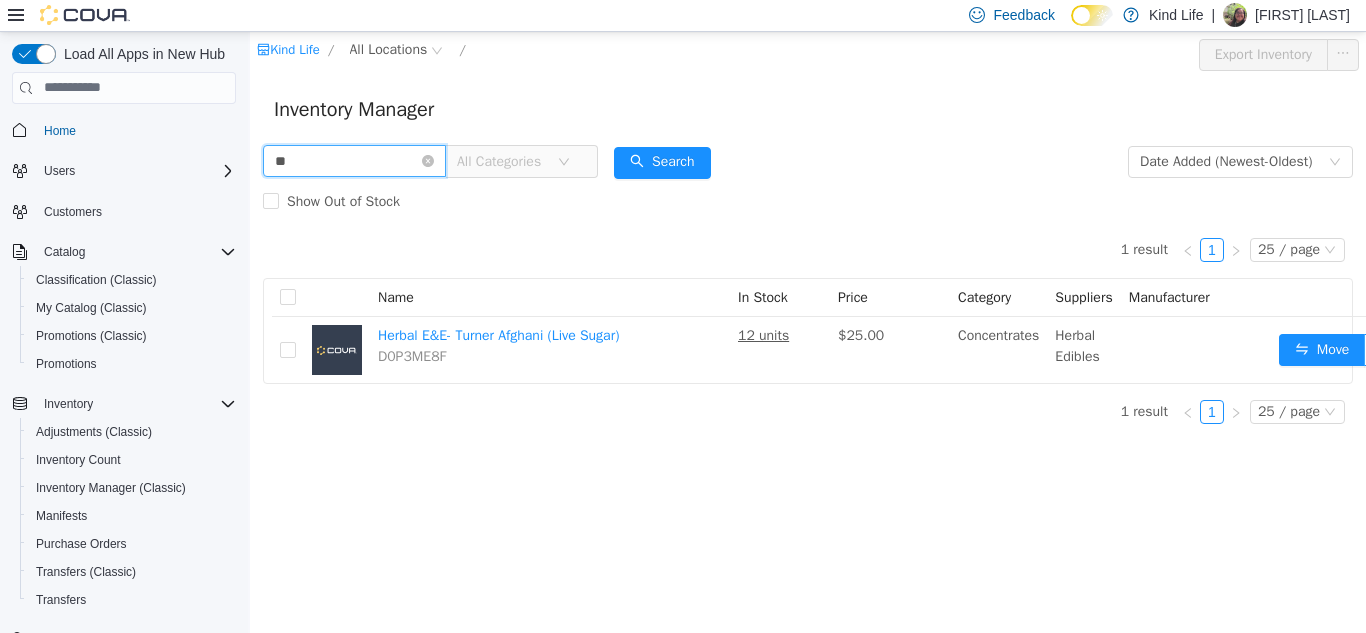 type on "*" 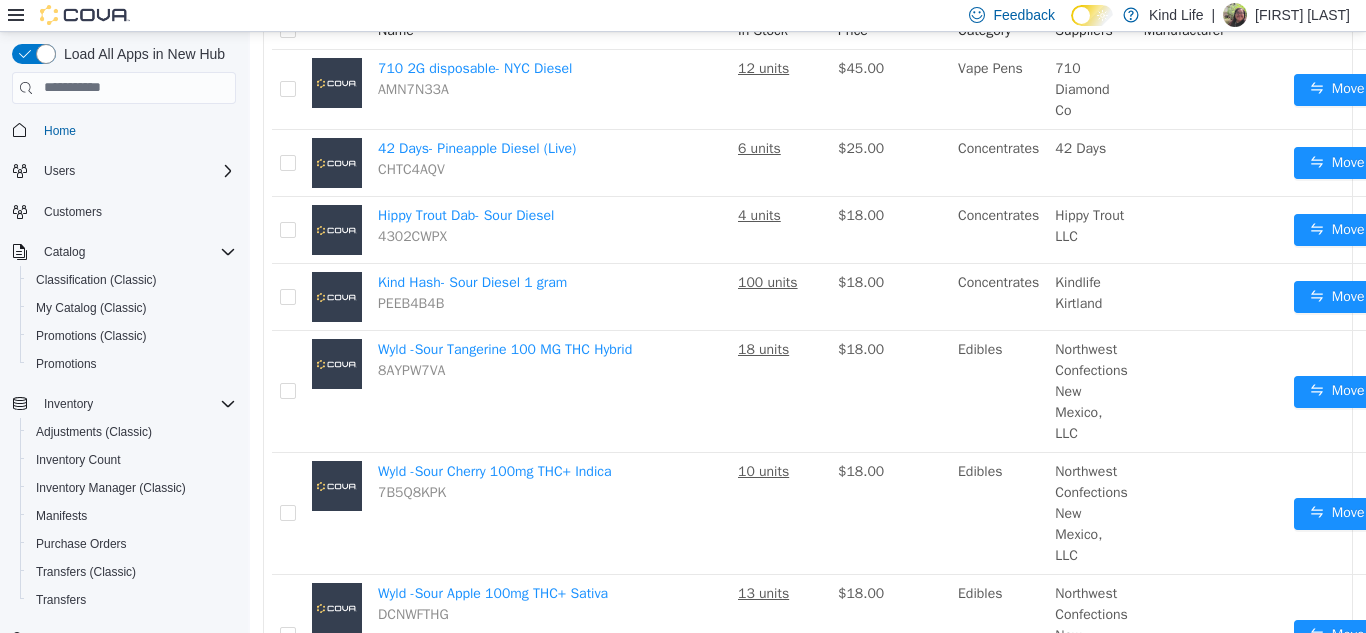 scroll, scrollTop: 121, scrollLeft: 0, axis: vertical 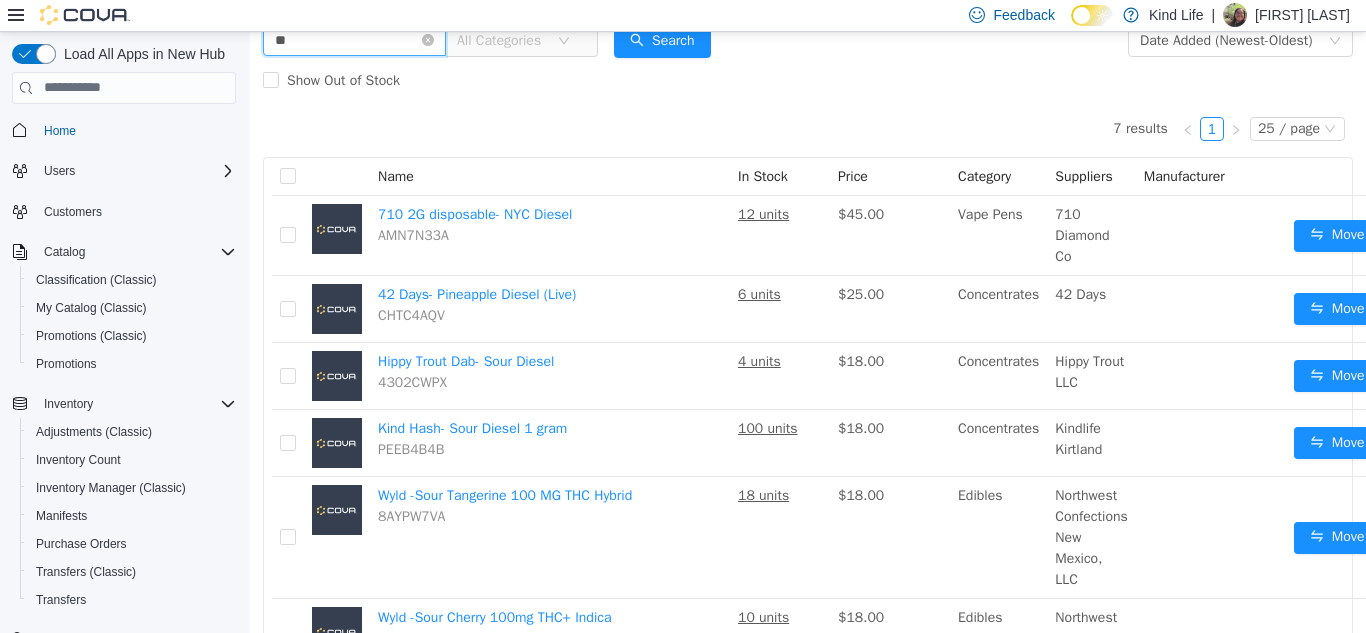 type on "*" 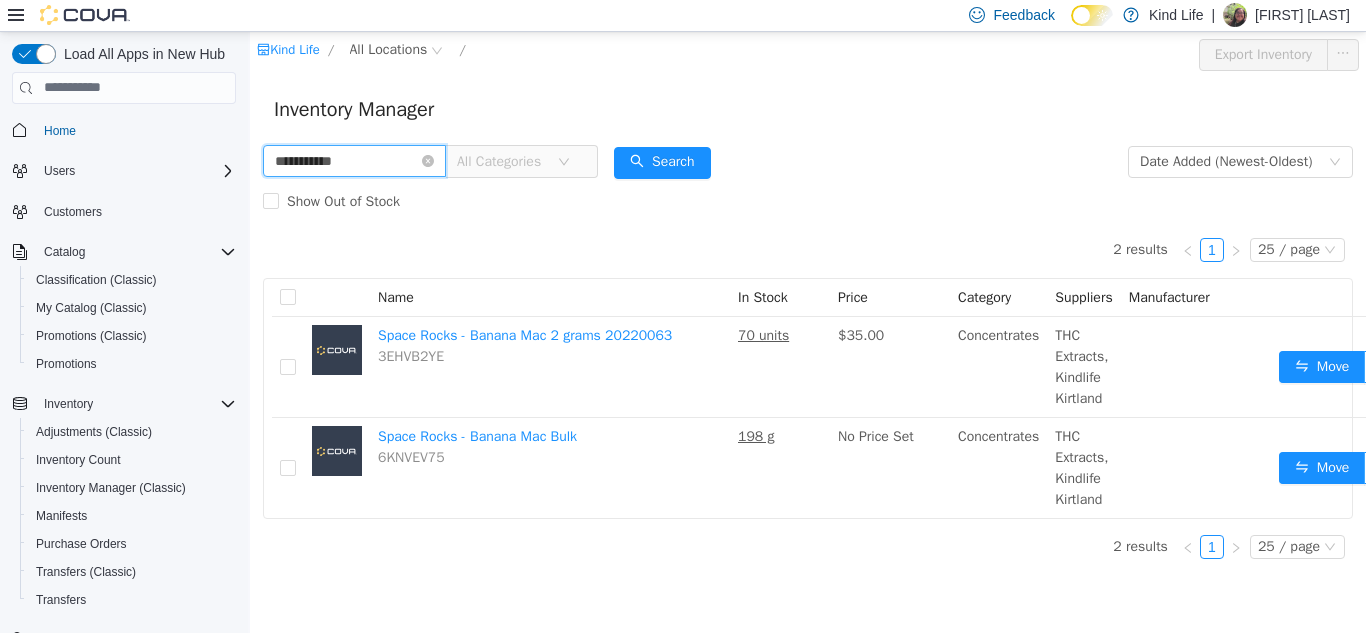scroll, scrollTop: 15, scrollLeft: 0, axis: vertical 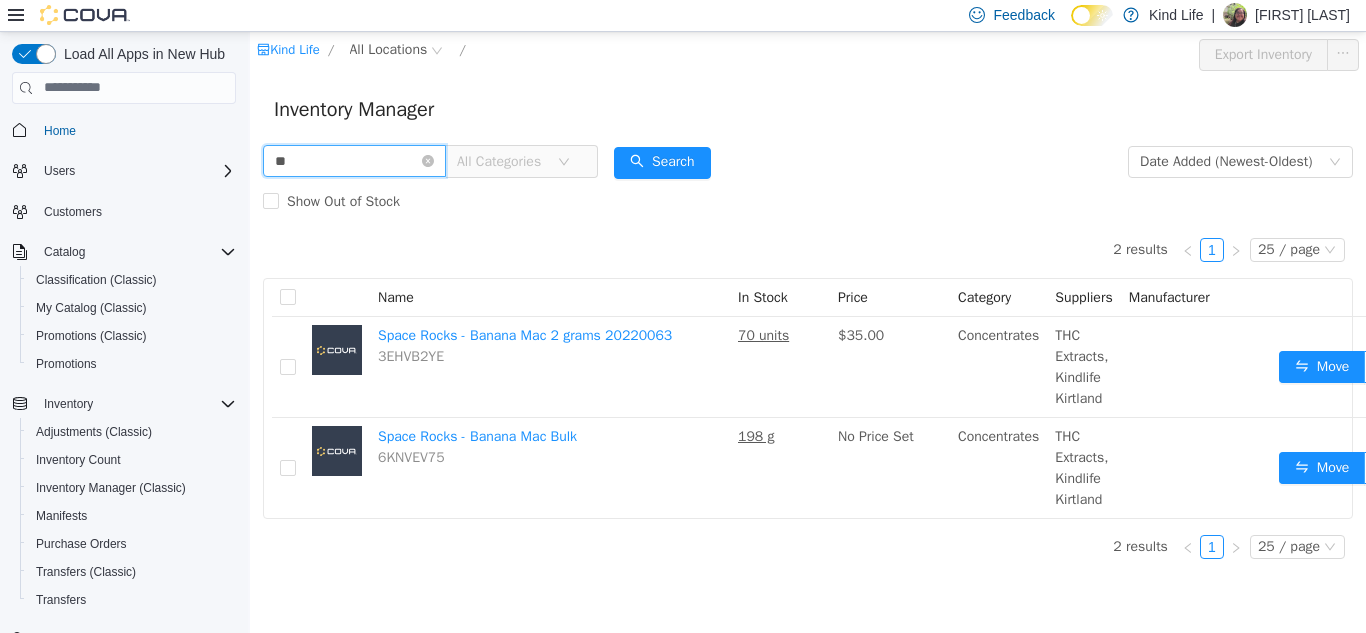 type on "*" 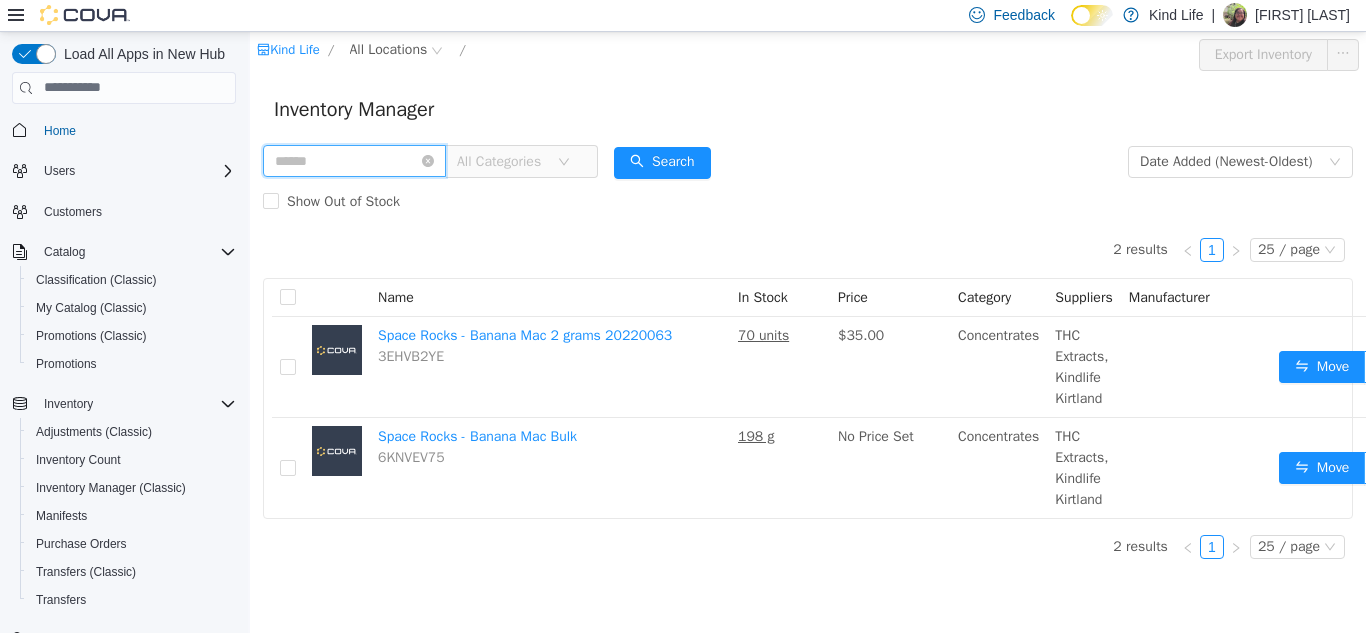 scroll, scrollTop: 0, scrollLeft: 0, axis: both 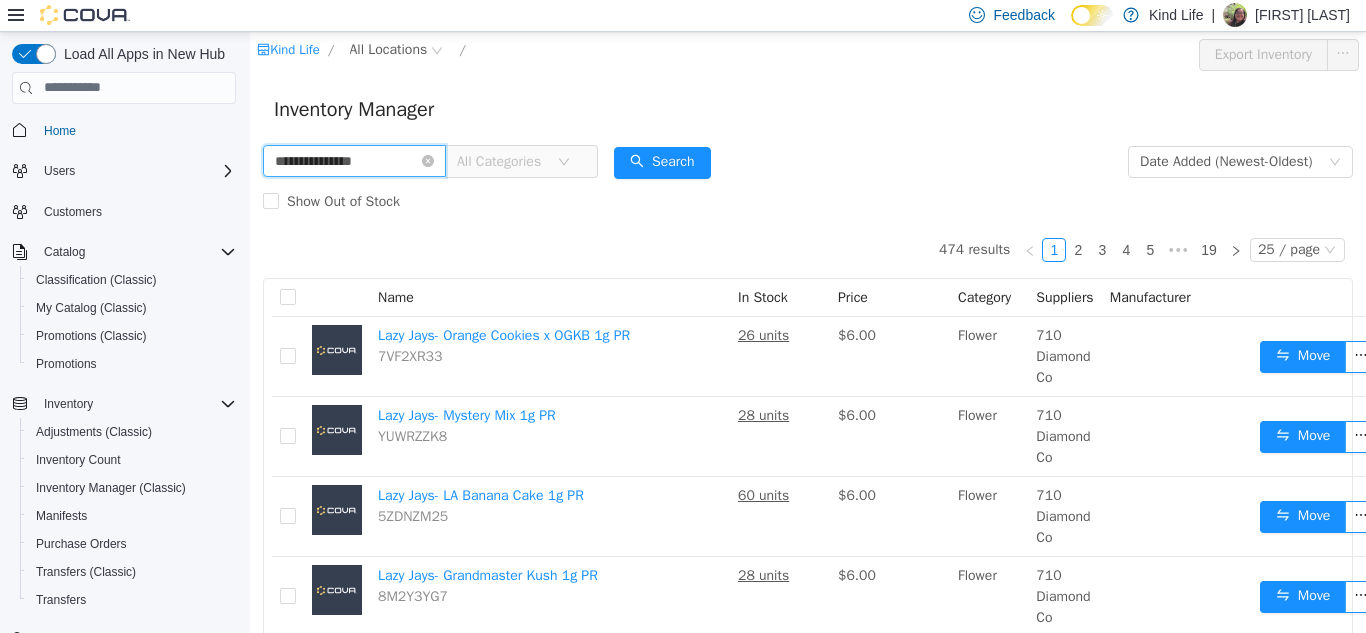 type on "**********" 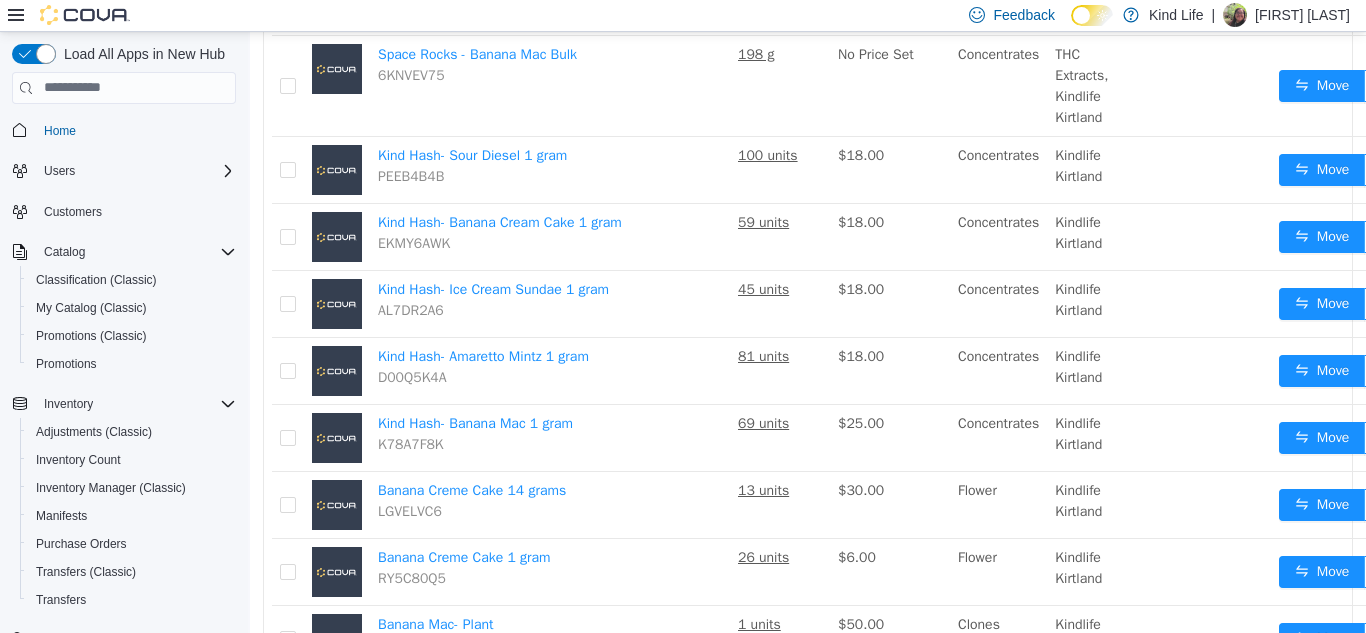 scroll, scrollTop: 594, scrollLeft: 0, axis: vertical 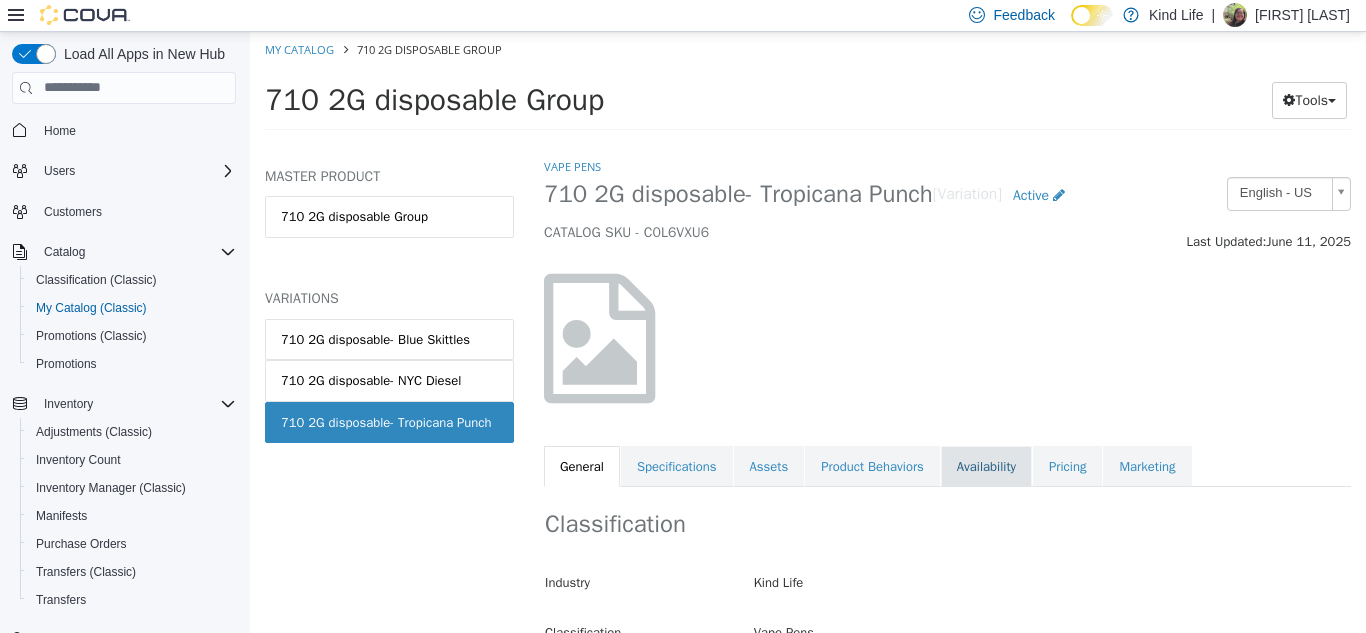 click on "Availability" at bounding box center [986, 466] 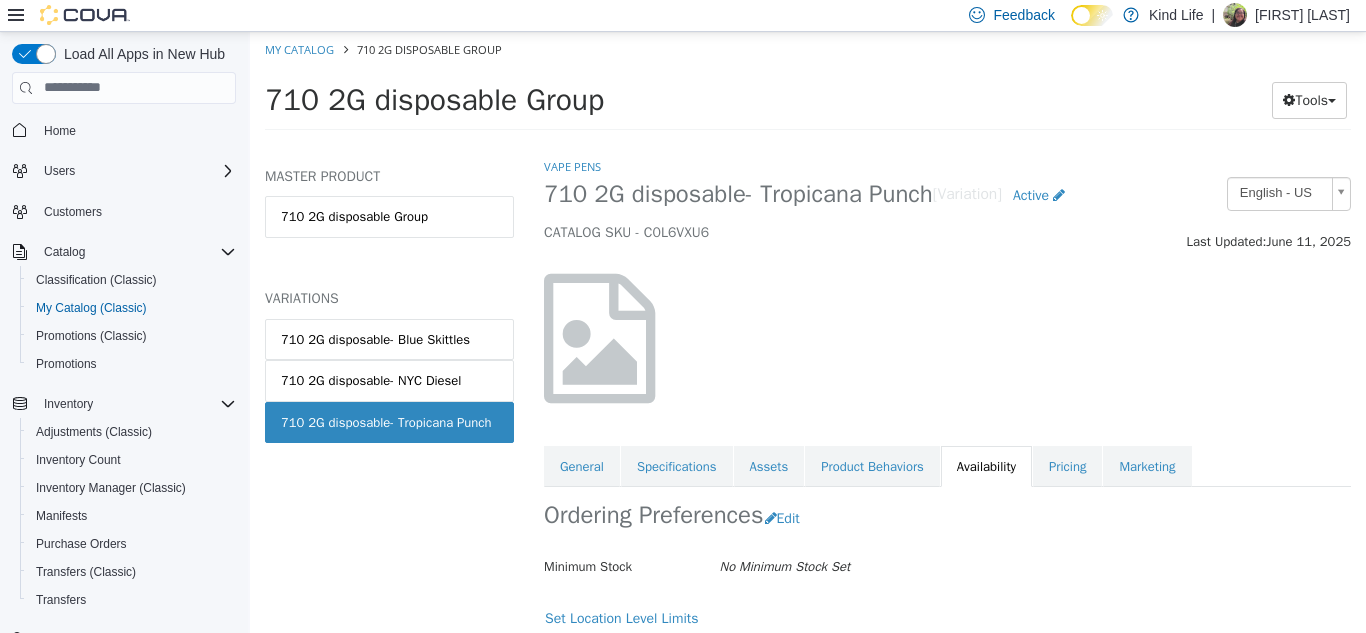 click at bounding box center (947, 337) 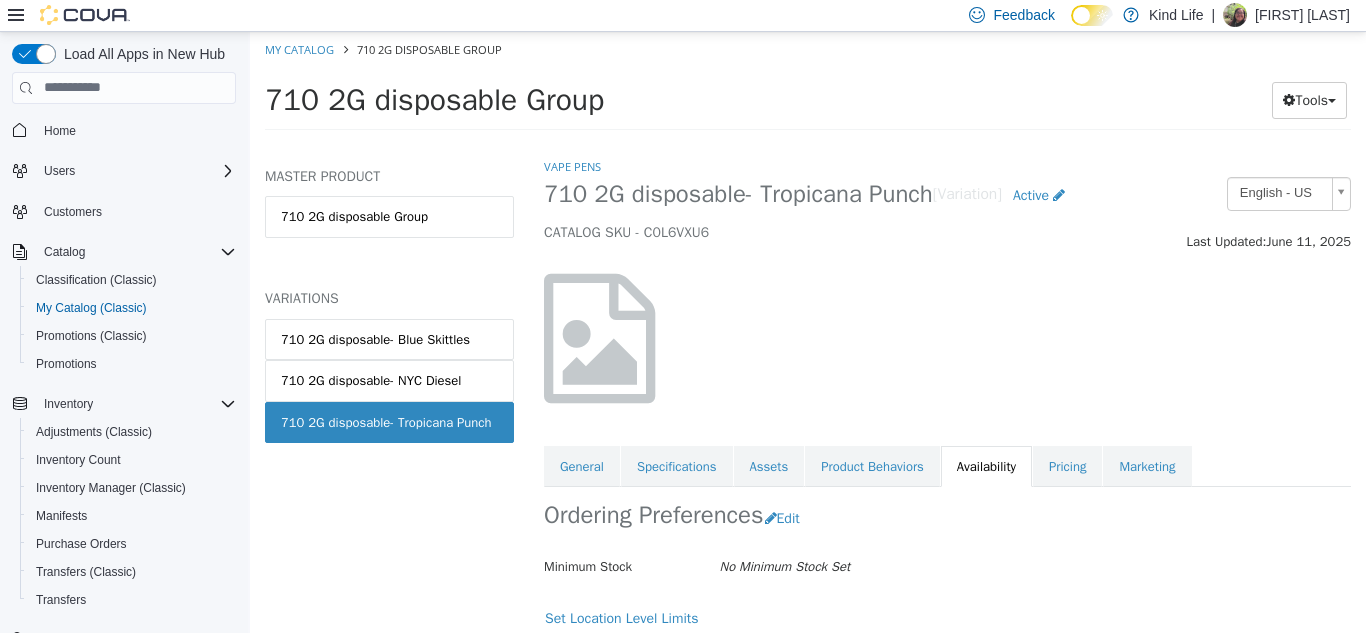 click on "Minimum Stock No Minimum Stock Set" at bounding box center [880, 566] 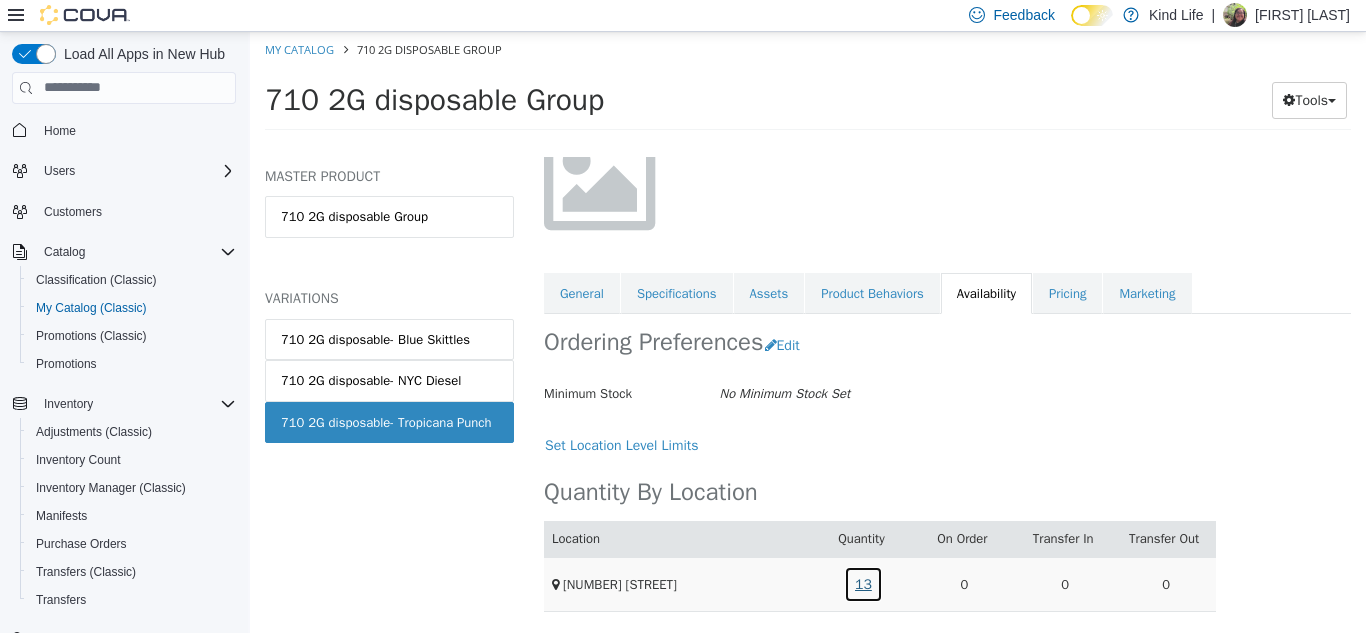 click on "13" at bounding box center (863, 583) 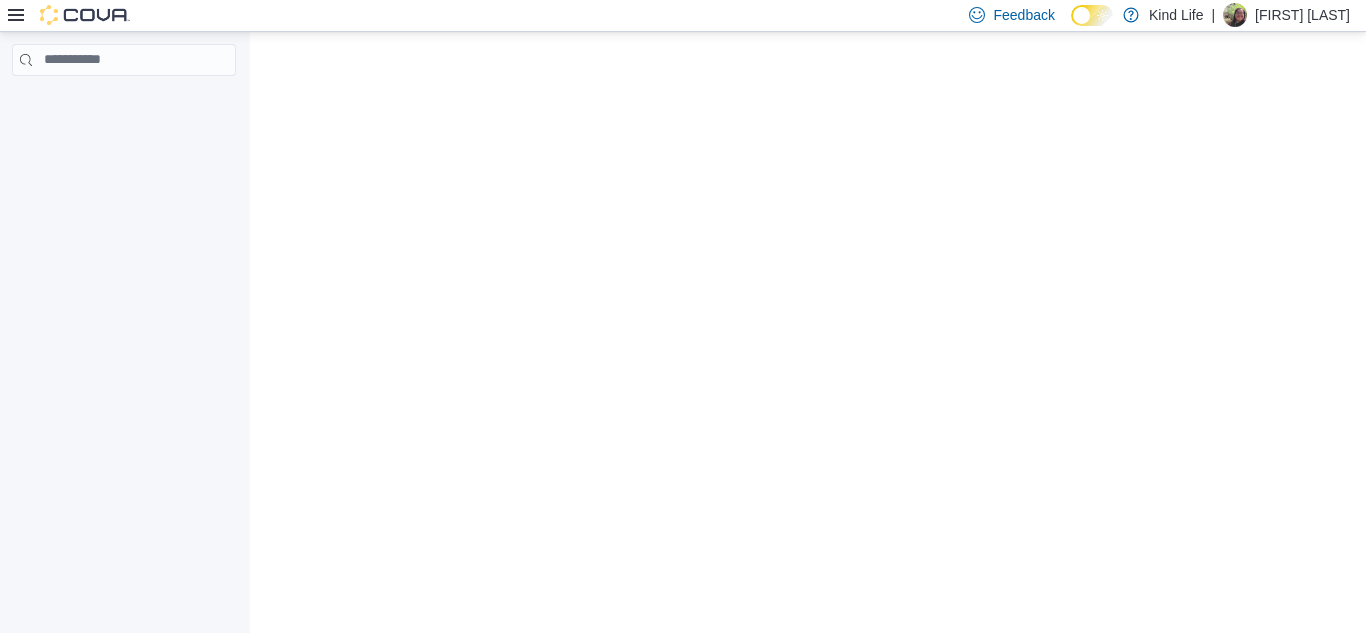 scroll, scrollTop: 0, scrollLeft: 0, axis: both 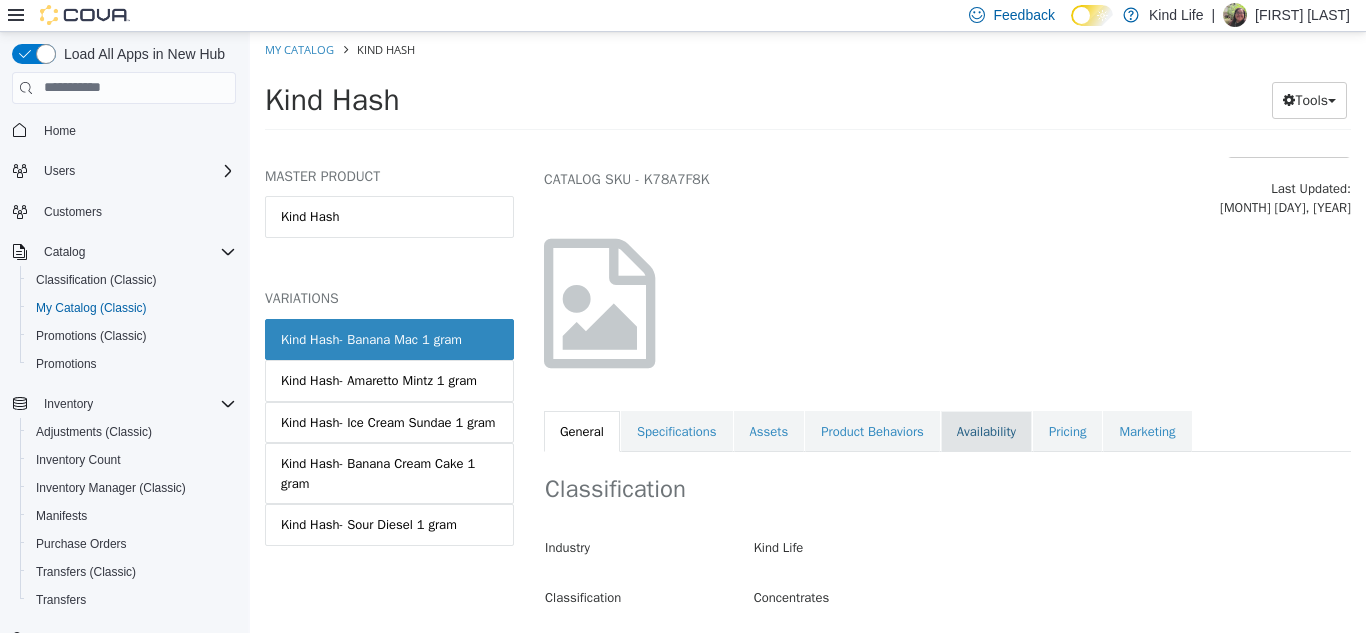 click on "Availability" at bounding box center [986, 431] 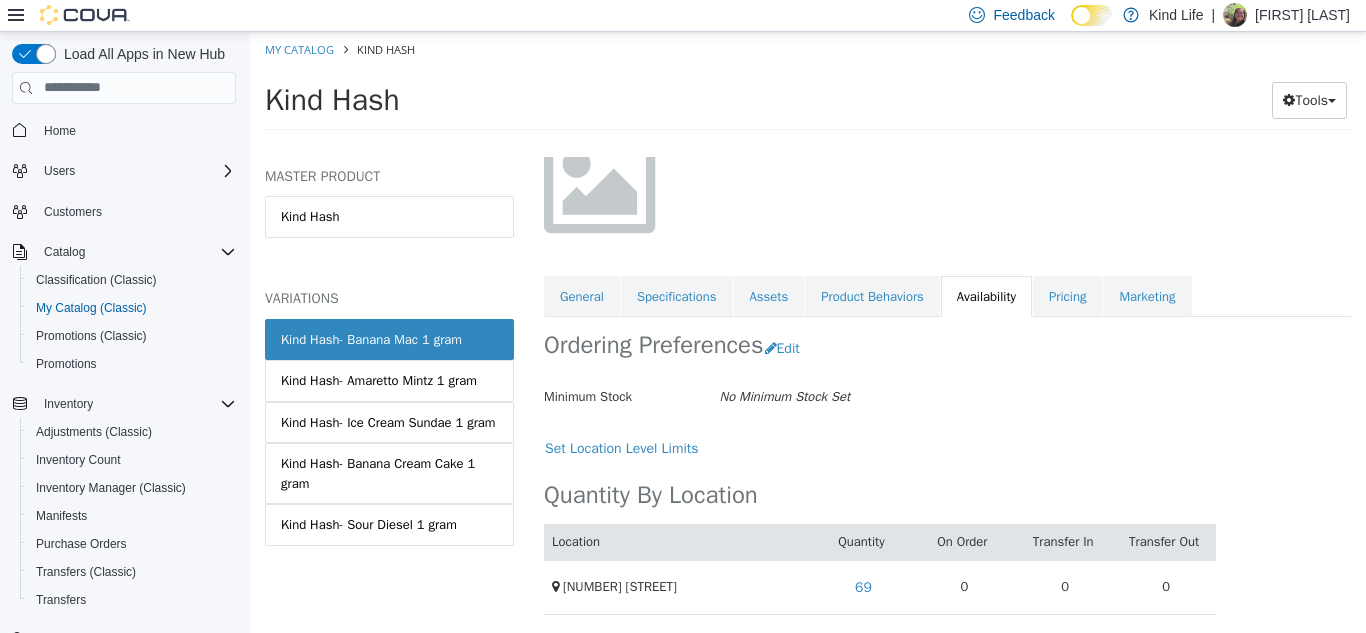 scroll, scrollTop: 188, scrollLeft: 7, axis: both 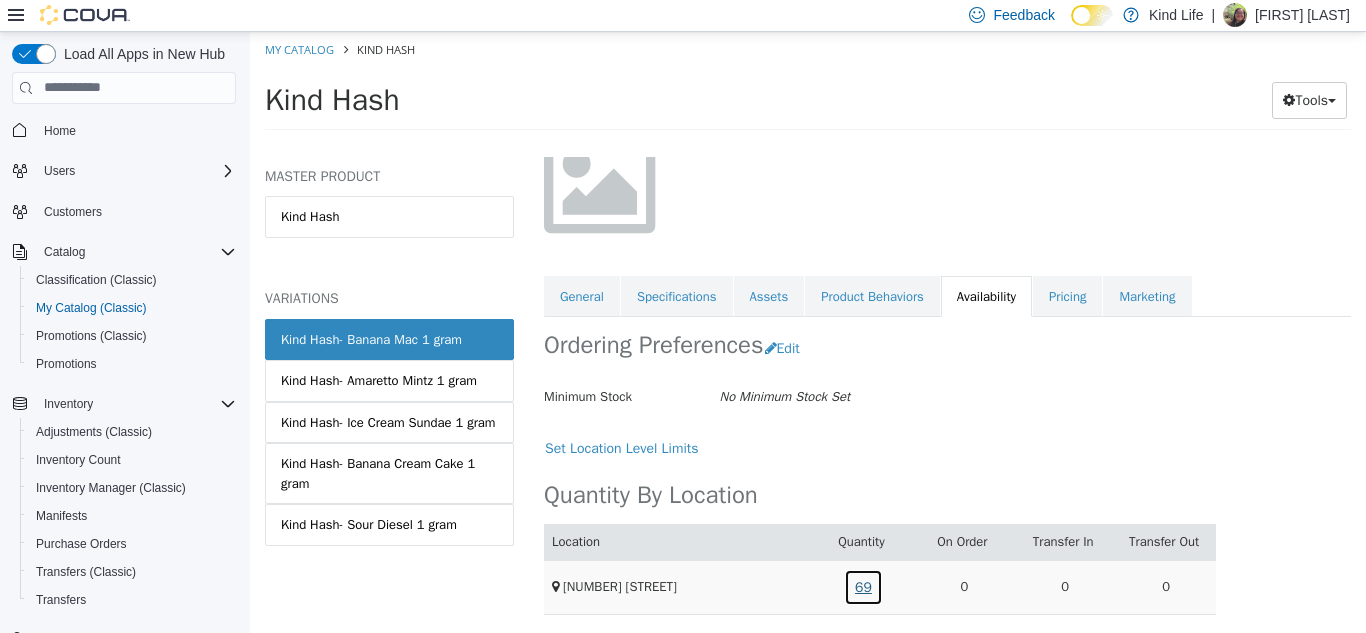 click on "69" at bounding box center (863, 586) 